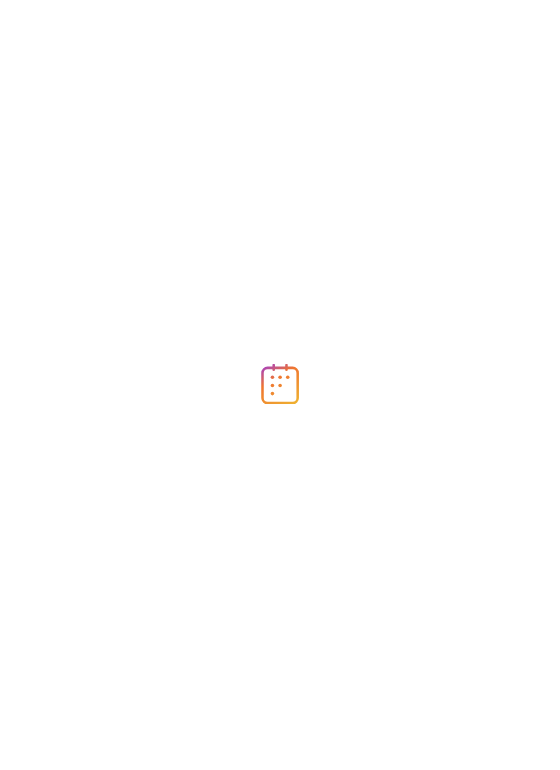 scroll, scrollTop: 0, scrollLeft: 0, axis: both 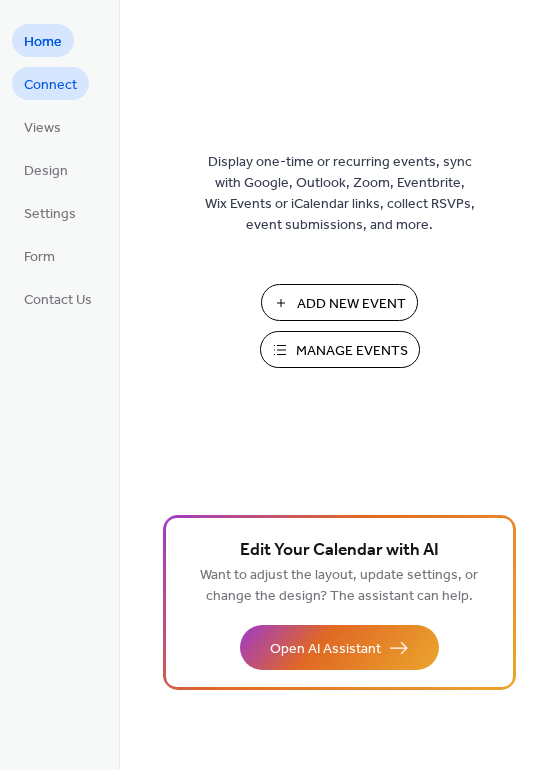 click on "Connect" at bounding box center [50, 85] 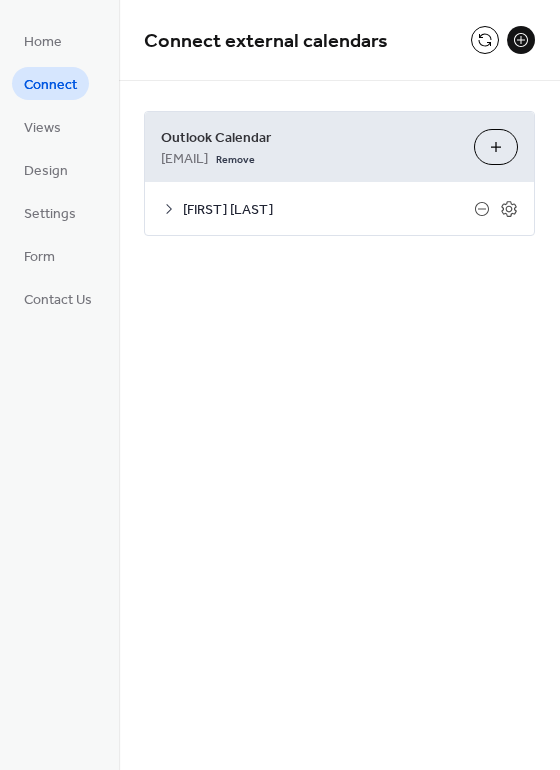 click 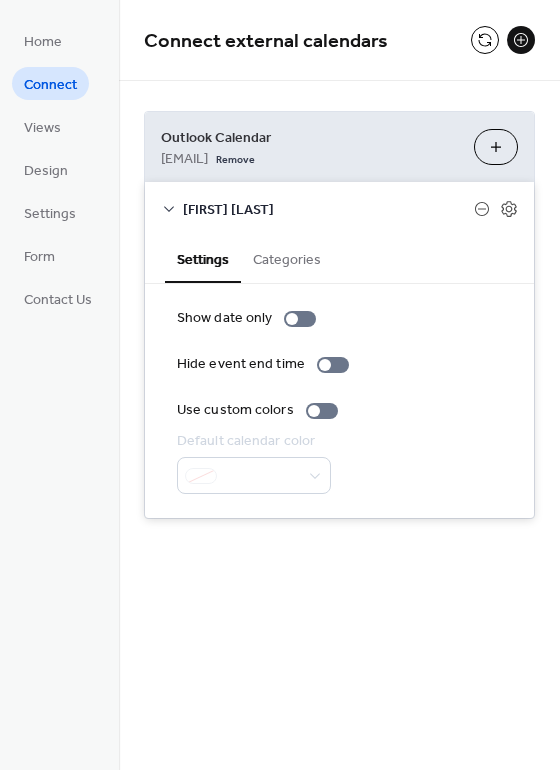 click 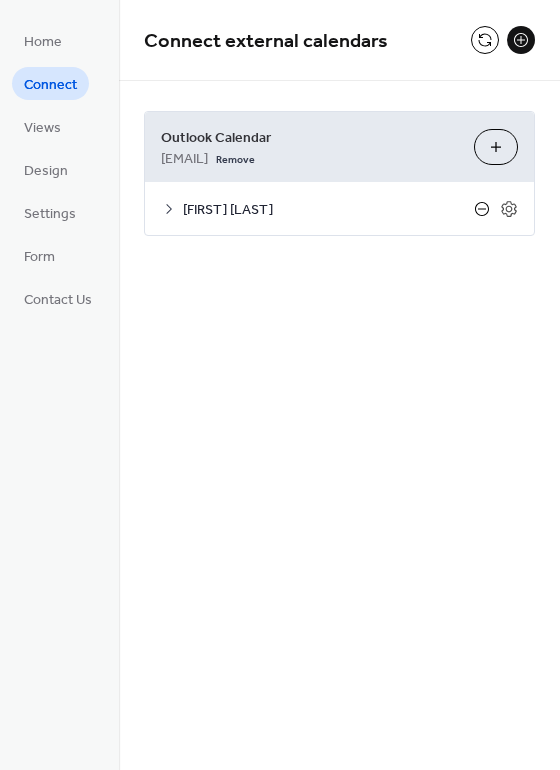 click 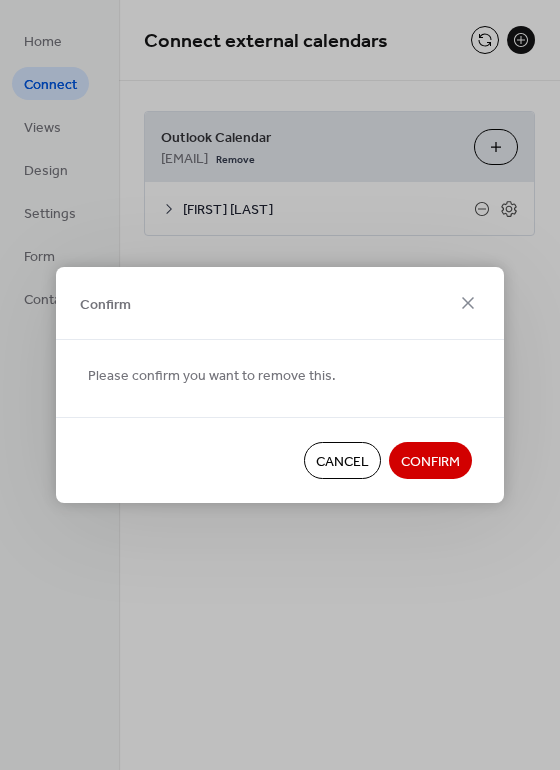 click on "Confirm" at bounding box center (430, 462) 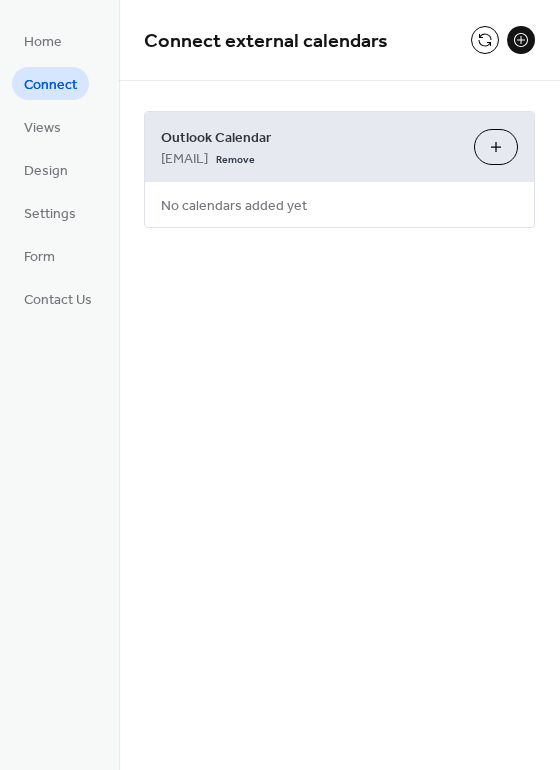 click on "Choose Calendars" at bounding box center [496, 147] 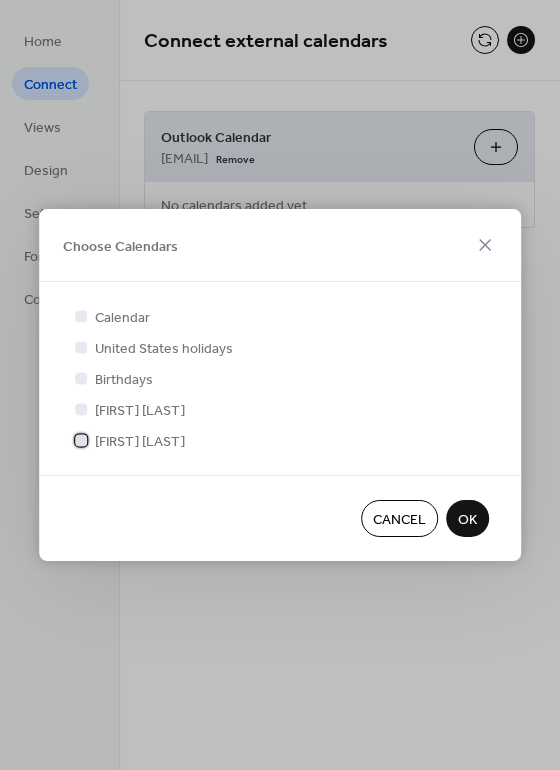 click on "[FIRST] [LAST]" at bounding box center [140, 442] 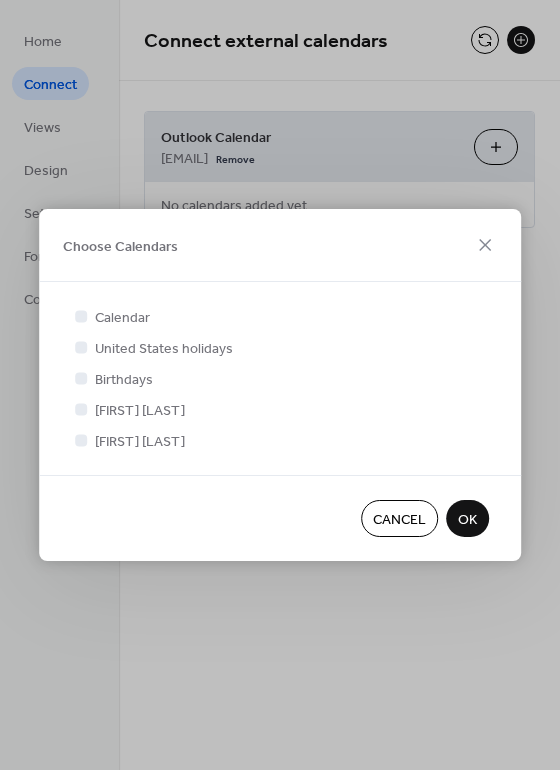 click on "OK" at bounding box center (467, 520) 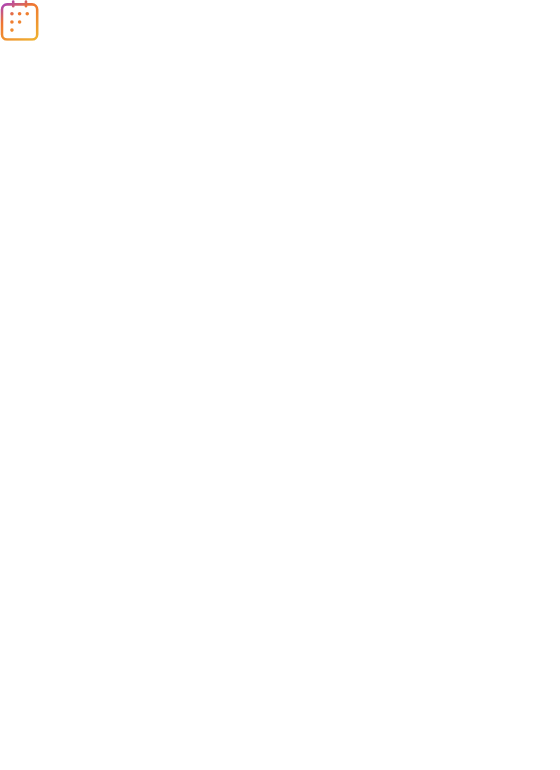 scroll, scrollTop: 0, scrollLeft: 0, axis: both 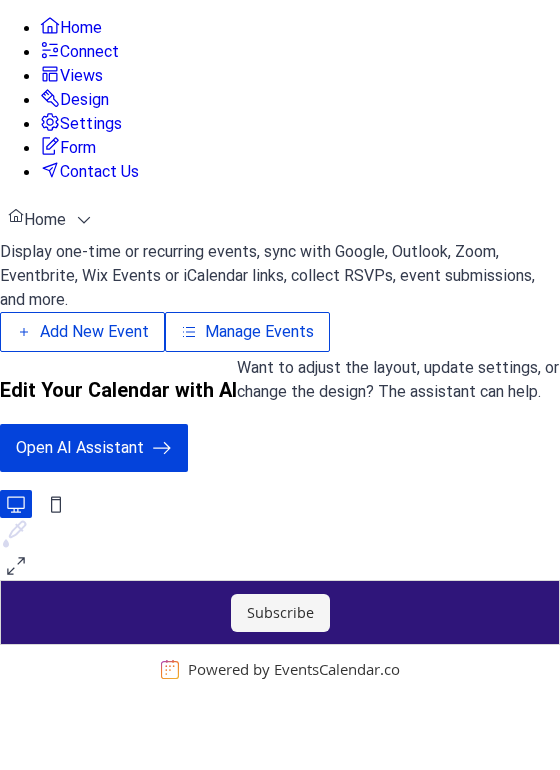 click on "Design" at bounding box center (84, 100) 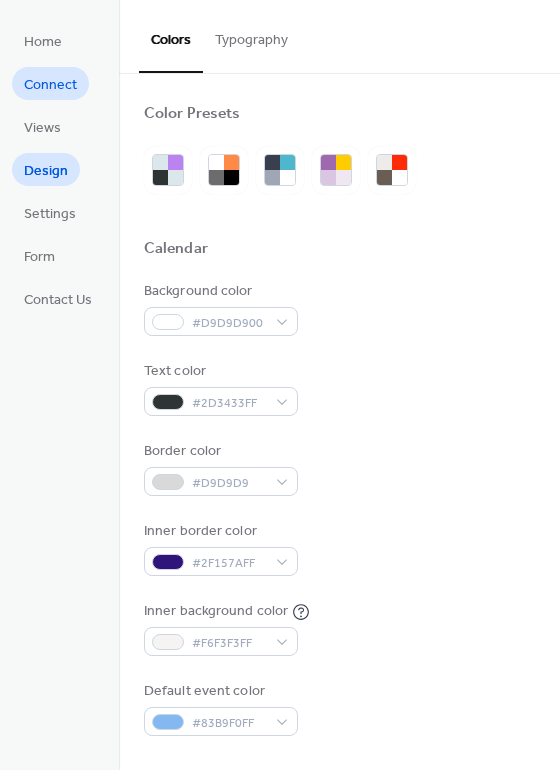 click on "Connect" at bounding box center (50, 85) 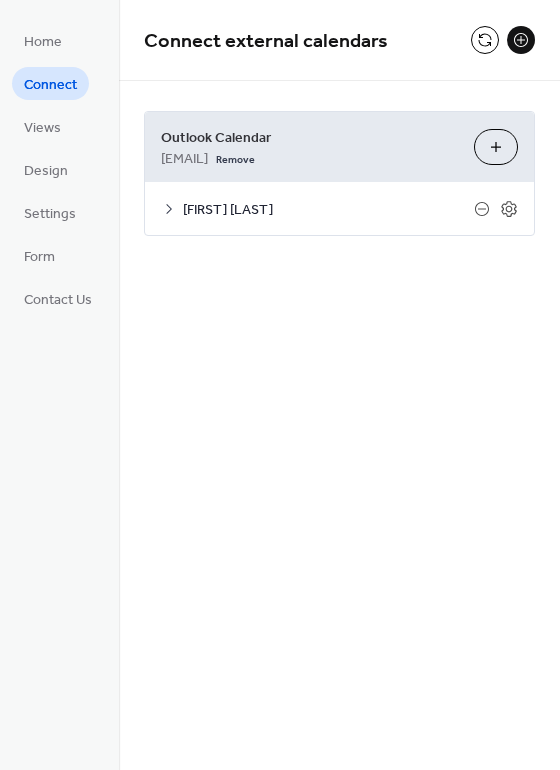click on "Connect" at bounding box center (50, 85) 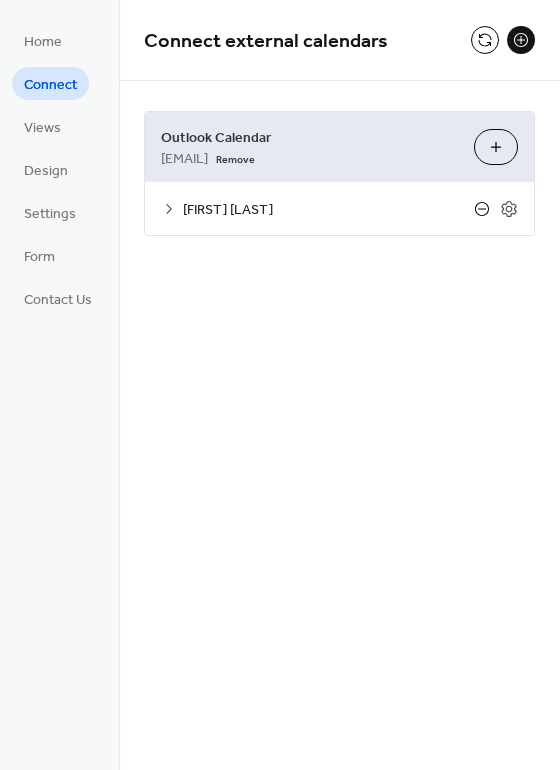 click 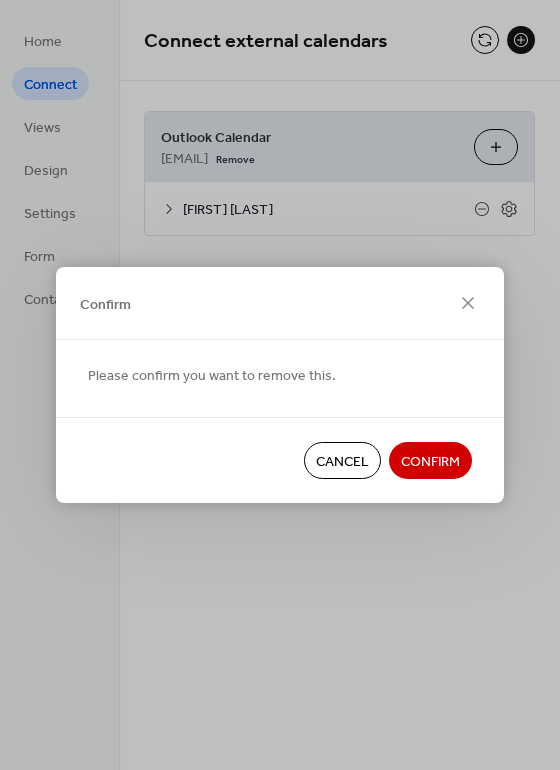 click on "Confirm" at bounding box center (430, 462) 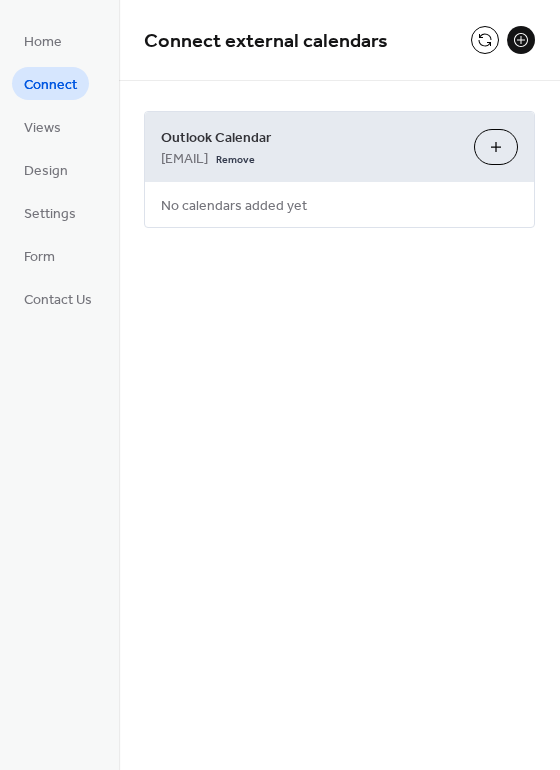 click on "Choose Calendars" at bounding box center [496, 147] 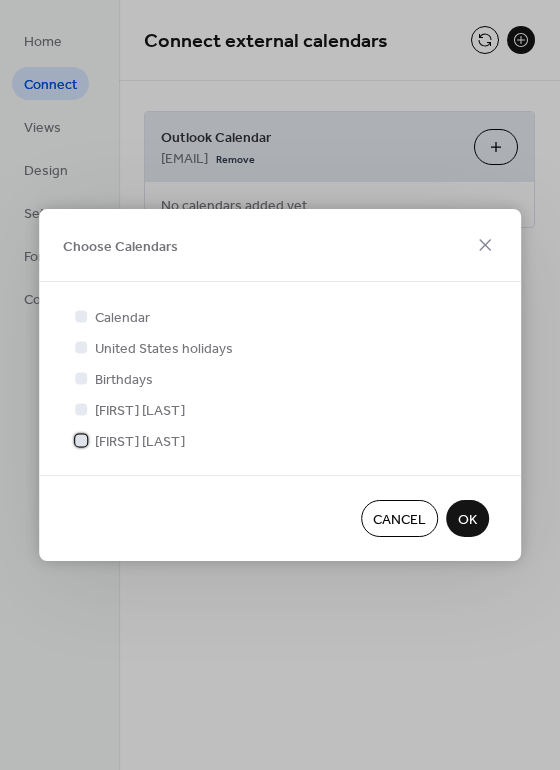 click on "[FIRST] [LAST]" at bounding box center (140, 442) 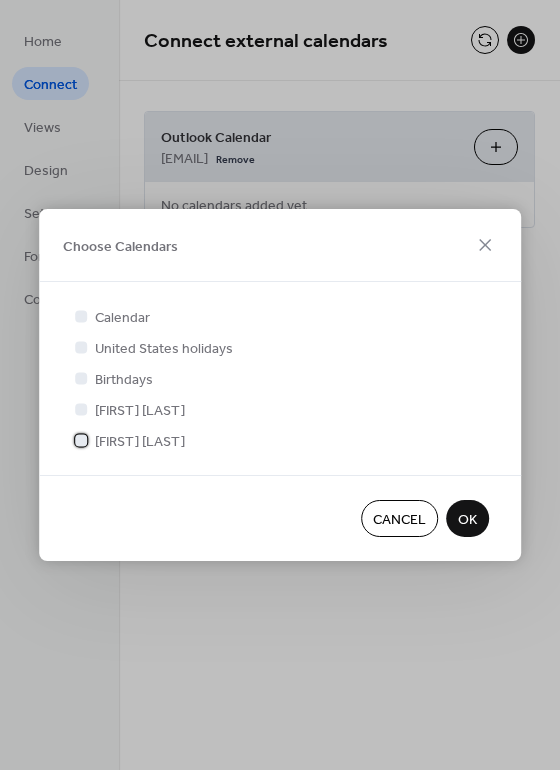 scroll, scrollTop: 5, scrollLeft: 0, axis: vertical 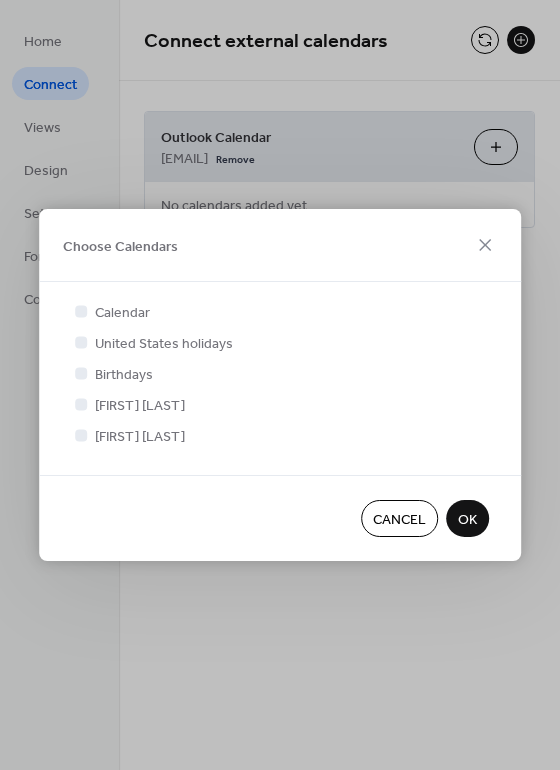 click on "OK" at bounding box center (467, 520) 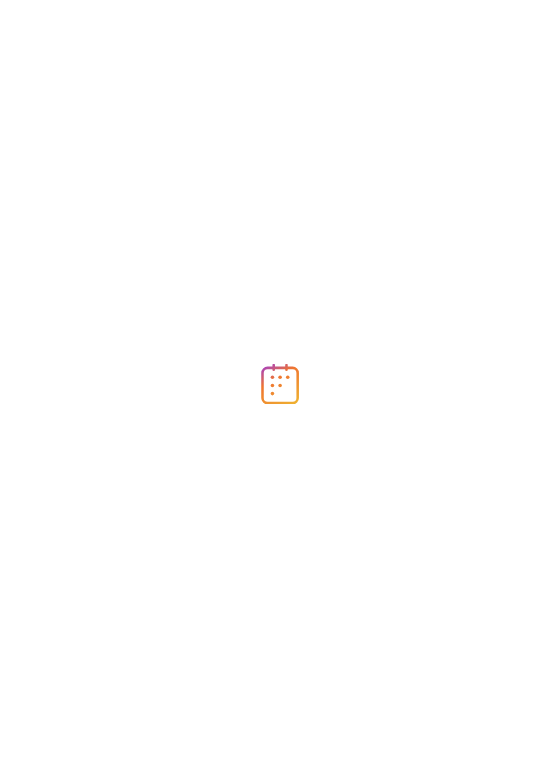 scroll, scrollTop: 0, scrollLeft: 0, axis: both 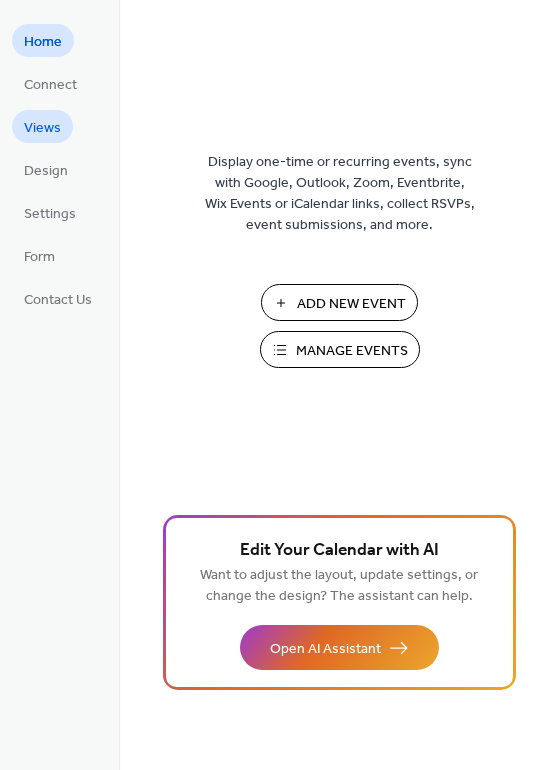 click on "Views" at bounding box center [42, 128] 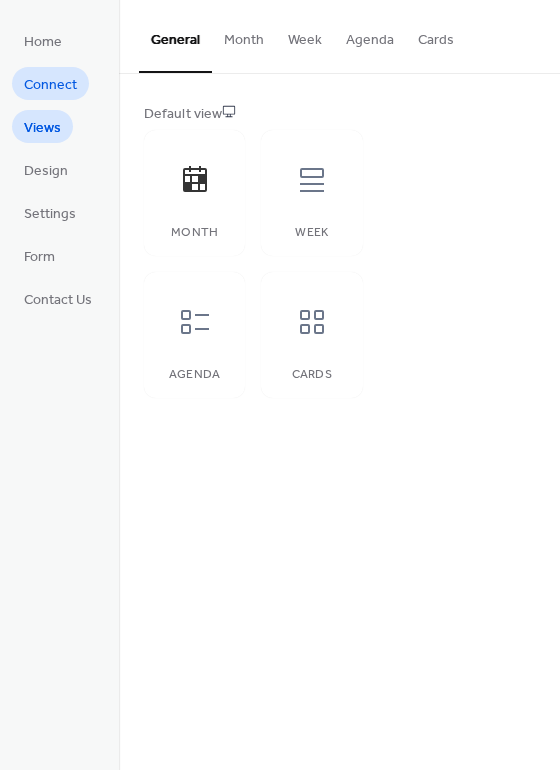 click on "Connect" at bounding box center [50, 85] 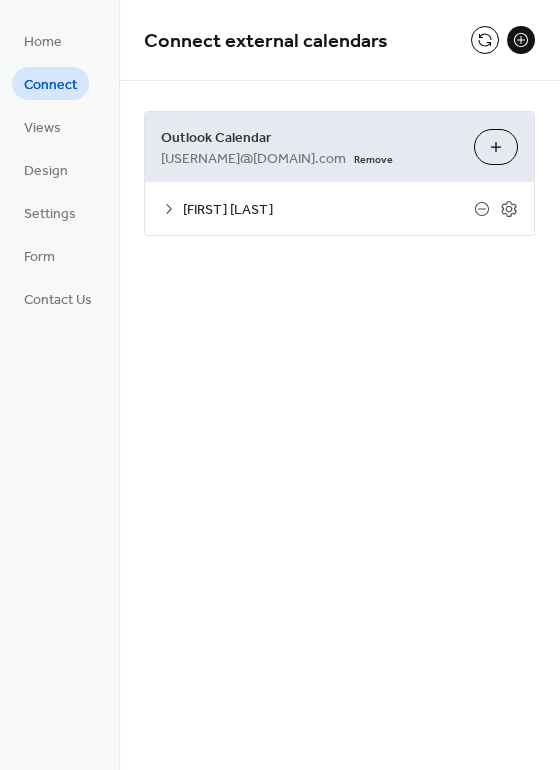 click 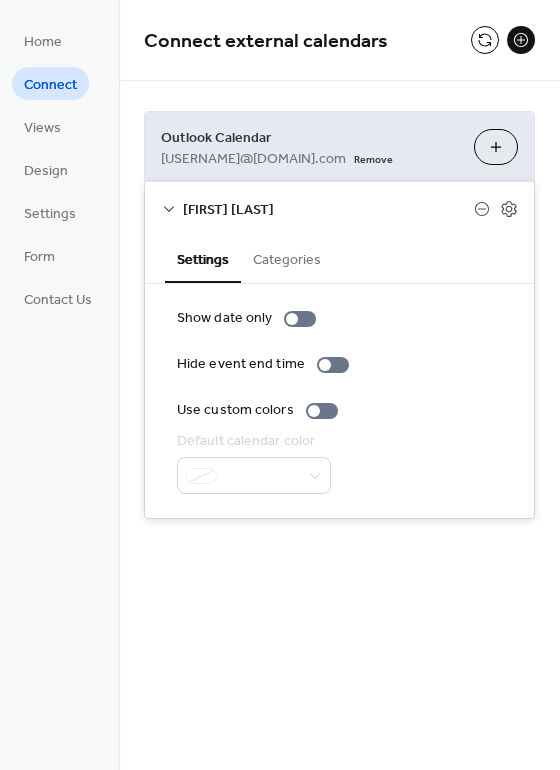 click on "Categories" at bounding box center [287, 258] 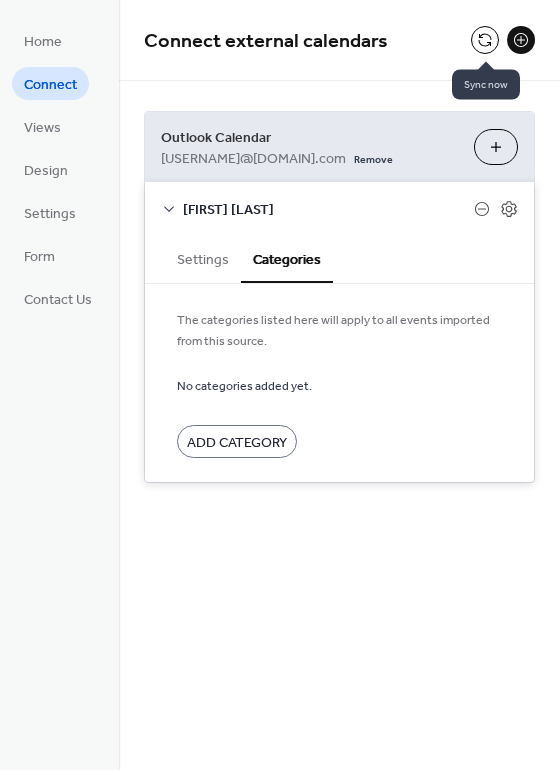 click at bounding box center (485, 40) 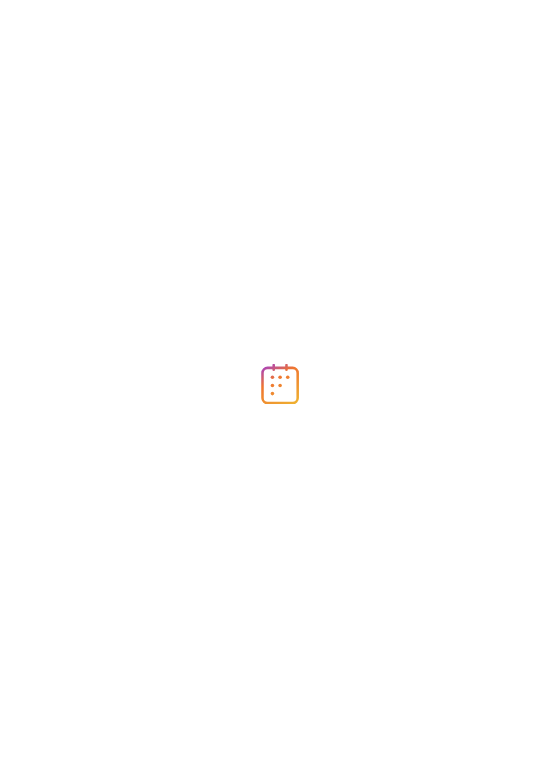 scroll, scrollTop: 0, scrollLeft: 0, axis: both 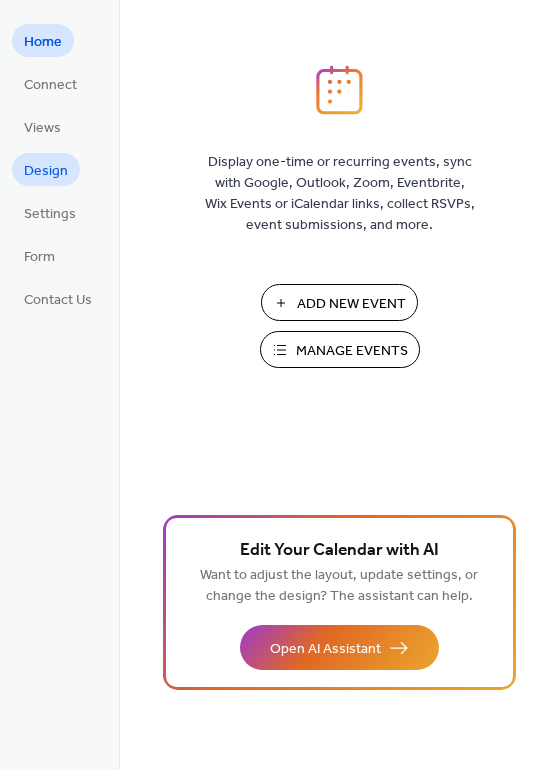 click on "Design" at bounding box center (46, 169) 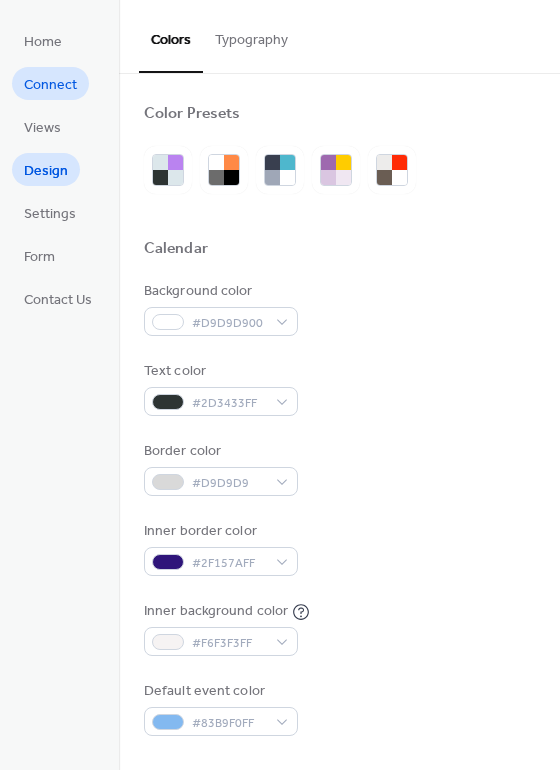click on "Connect" at bounding box center (50, 85) 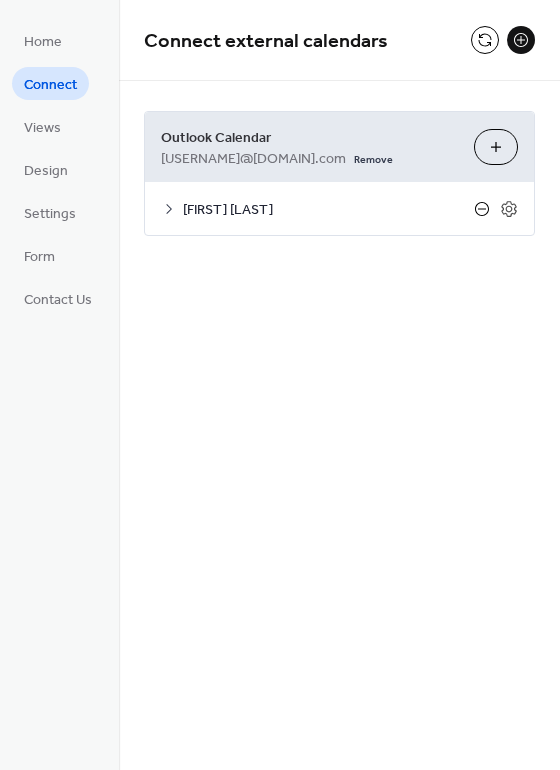 click 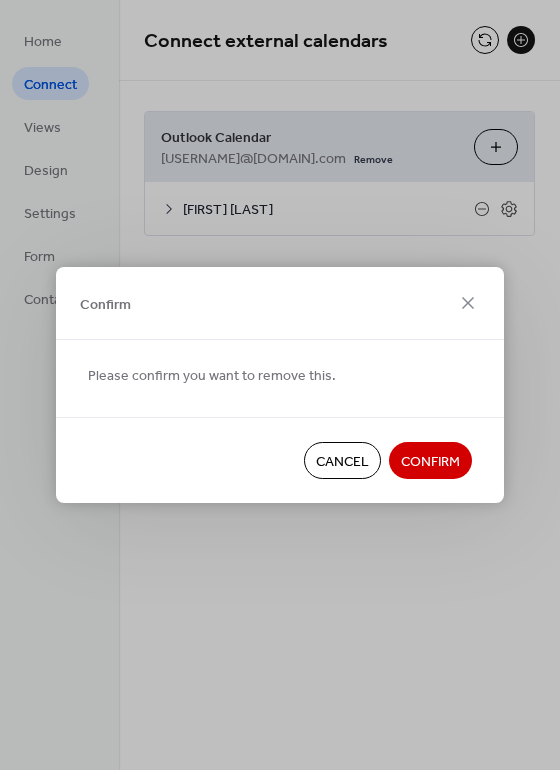 click on "Confirm" at bounding box center [430, 462] 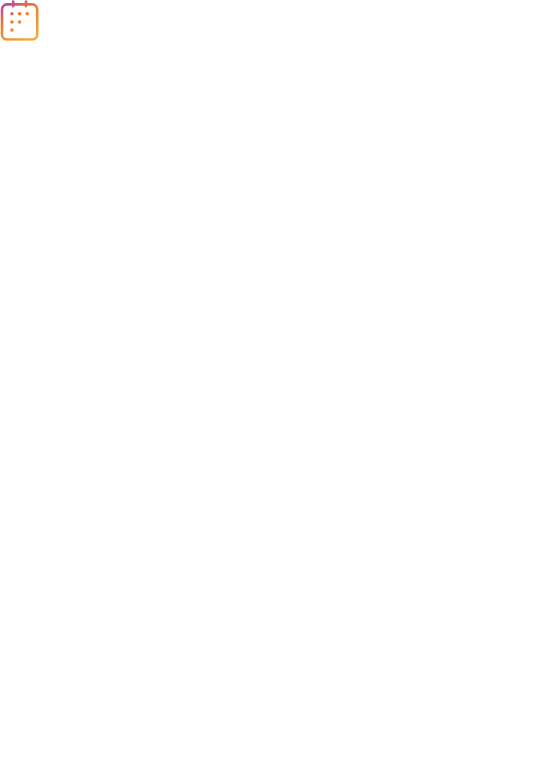 scroll, scrollTop: 0, scrollLeft: 0, axis: both 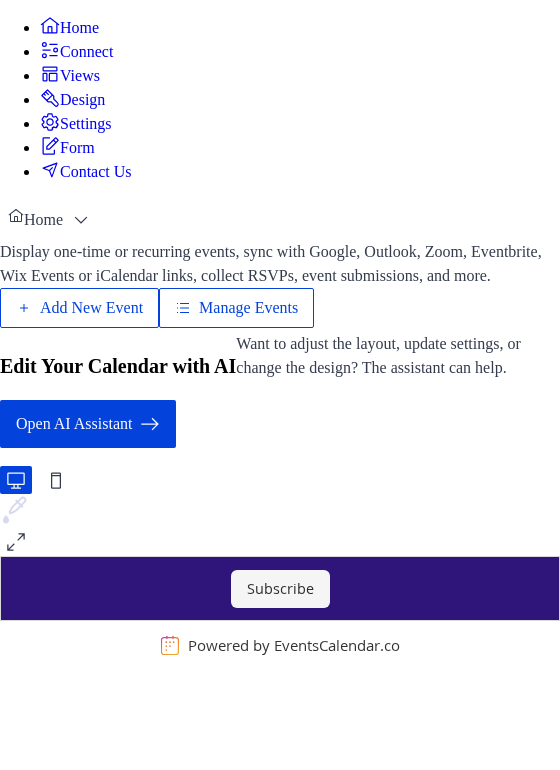 click on "Design" at bounding box center [82, 100] 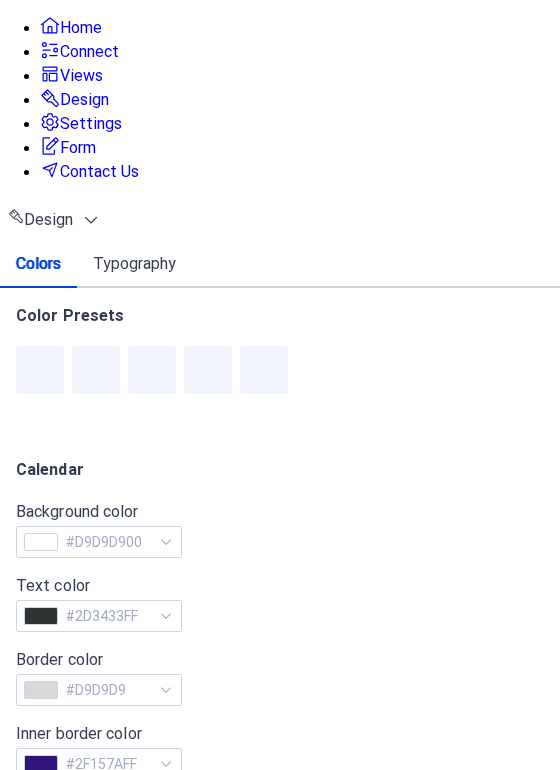 click on "Connect" at bounding box center [89, 52] 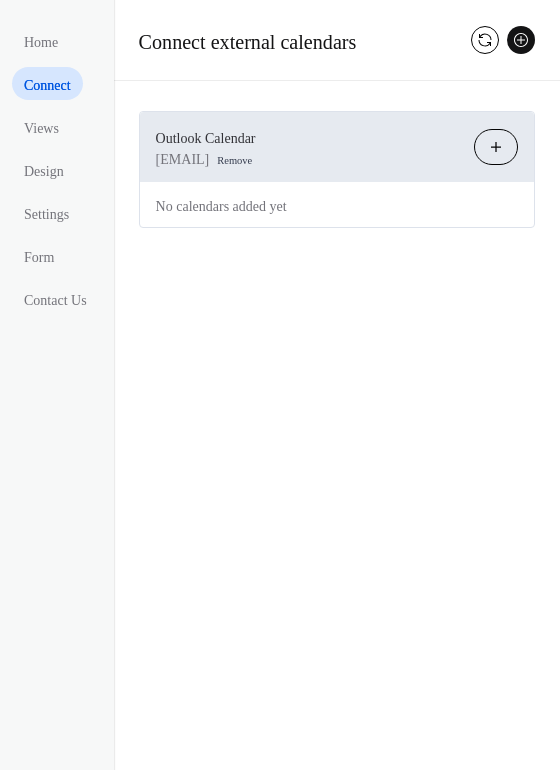 click on "Choose Calendars" at bounding box center [496, 147] 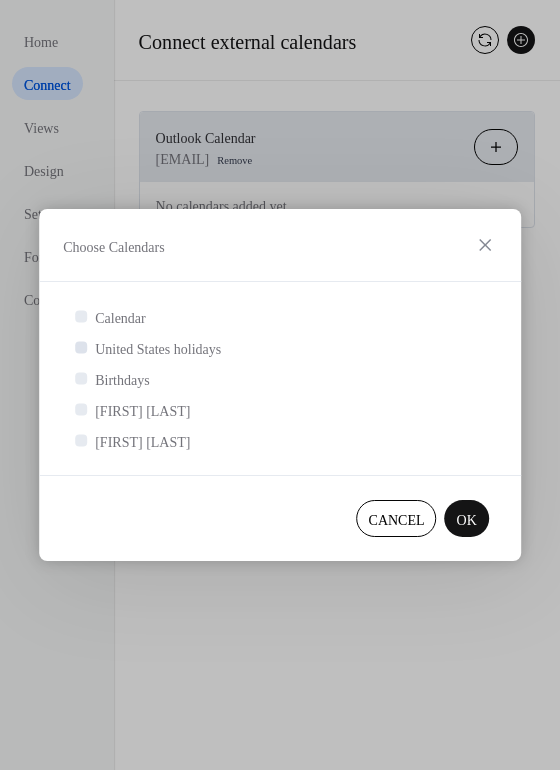 scroll, scrollTop: 5, scrollLeft: 0, axis: vertical 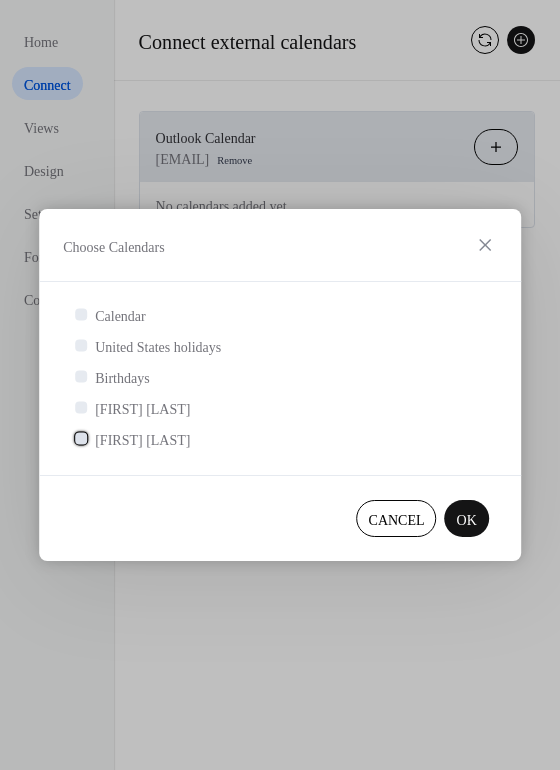 click on "Rustie MacDonald" at bounding box center (142, 440) 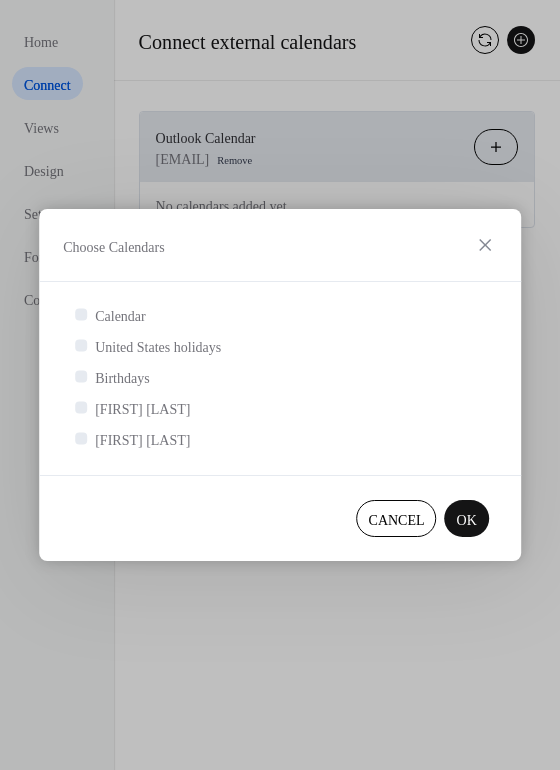 click on "OK" at bounding box center [467, 520] 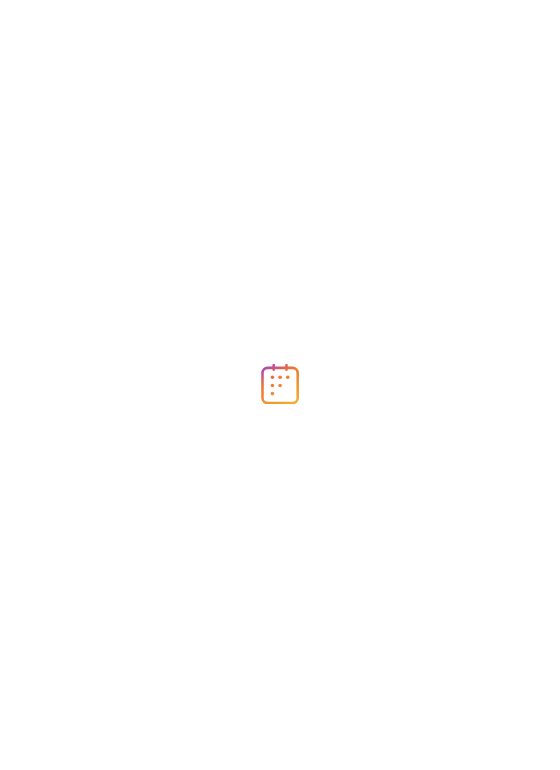 scroll, scrollTop: 0, scrollLeft: 0, axis: both 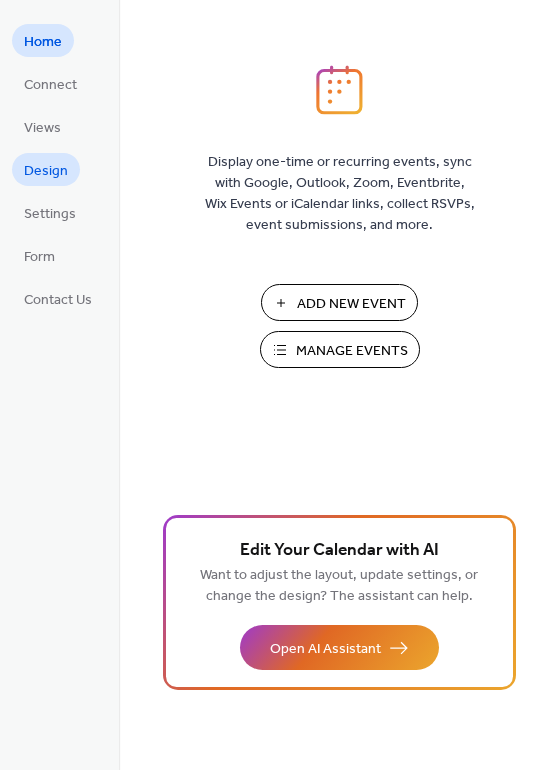 click on "Design" at bounding box center [46, 171] 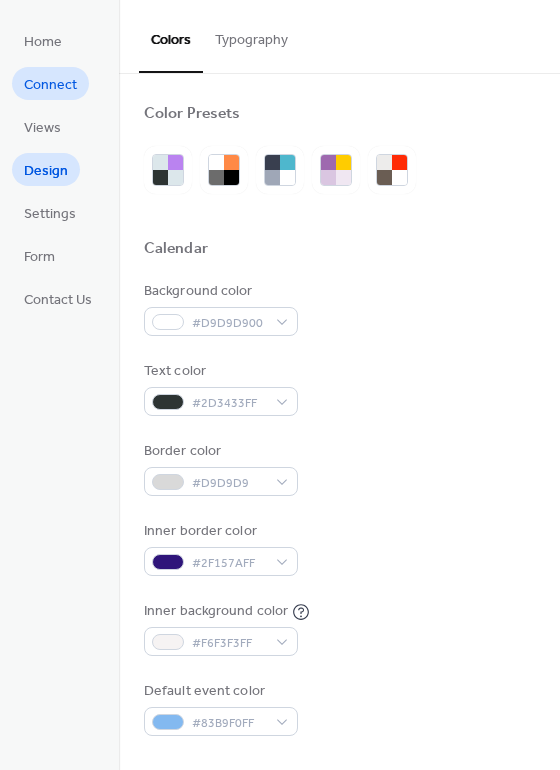 click on "Connect" at bounding box center (50, 85) 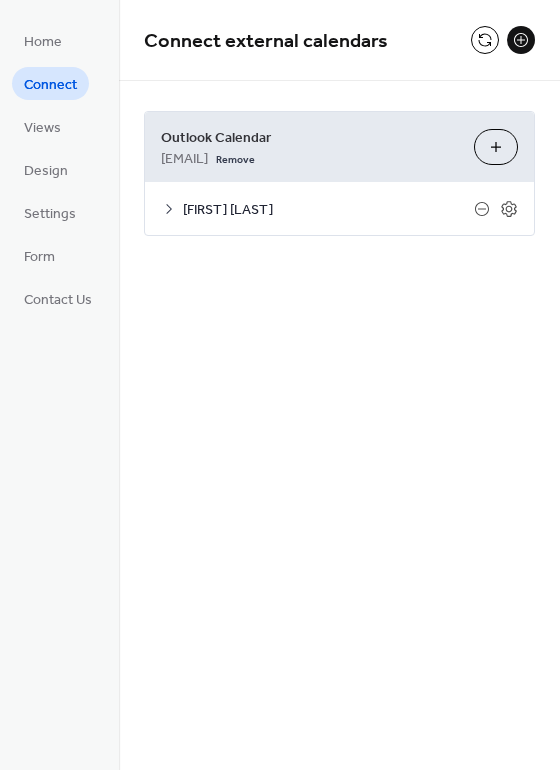click 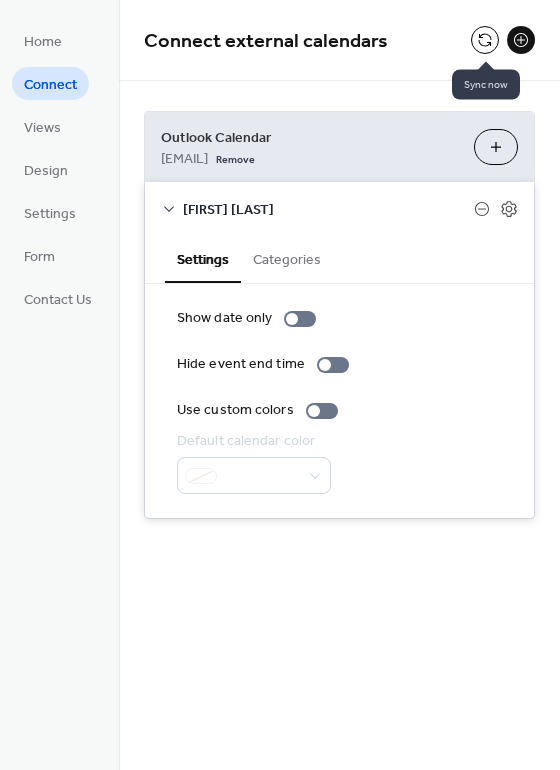 click at bounding box center [485, 40] 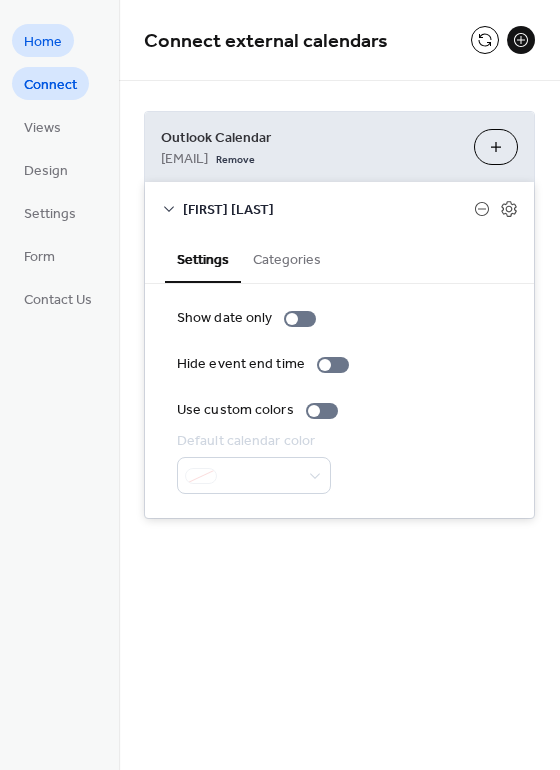 click on "Home" at bounding box center [43, 42] 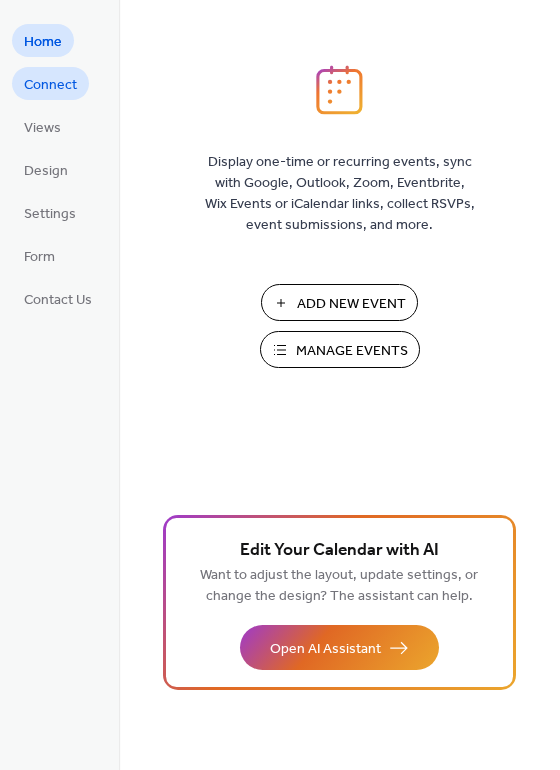 click on "Connect" at bounding box center (50, 85) 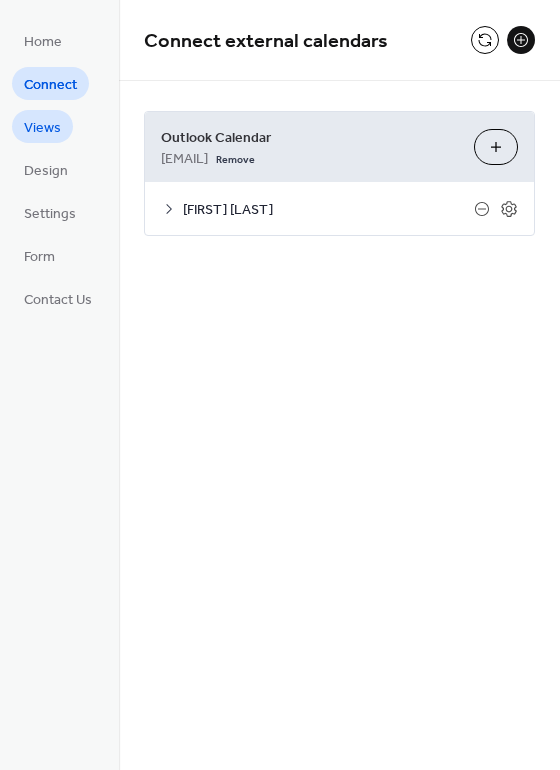click on "Views" at bounding box center (42, 128) 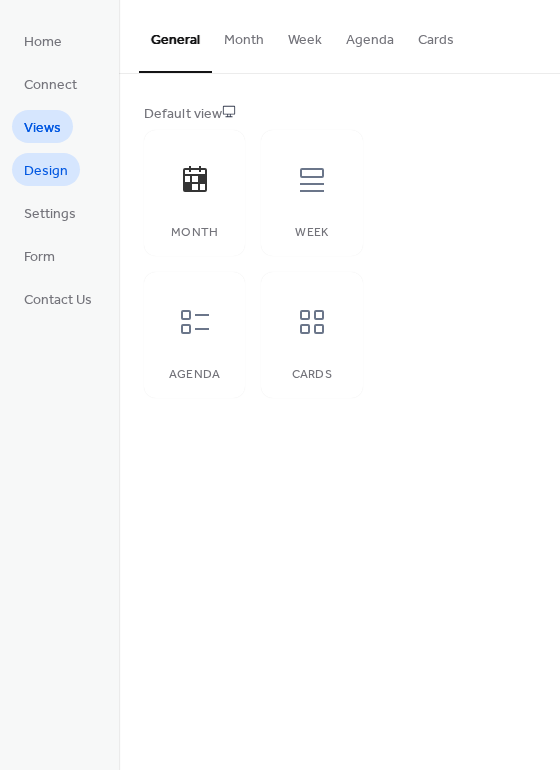 click on "Design" at bounding box center (46, 169) 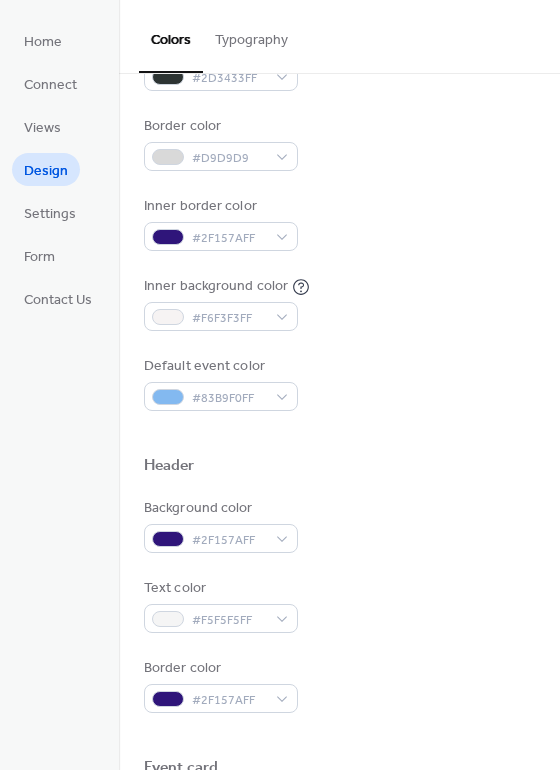 scroll, scrollTop: 400, scrollLeft: 0, axis: vertical 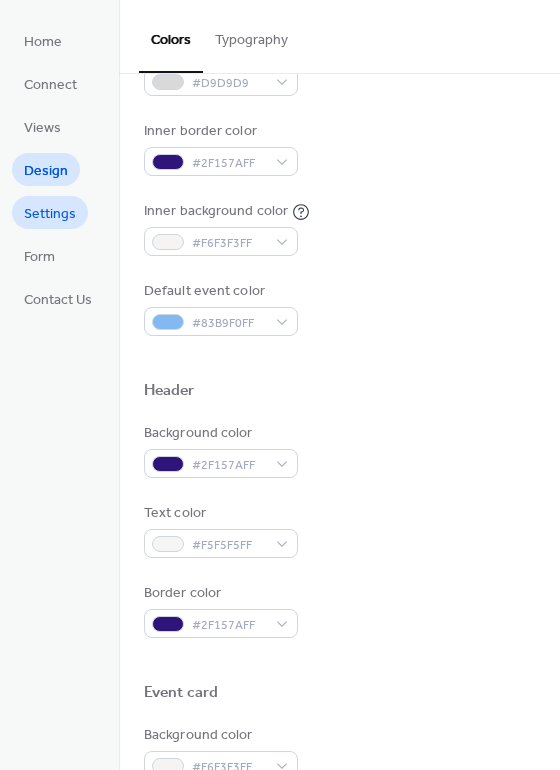 click on "Settings" at bounding box center [50, 214] 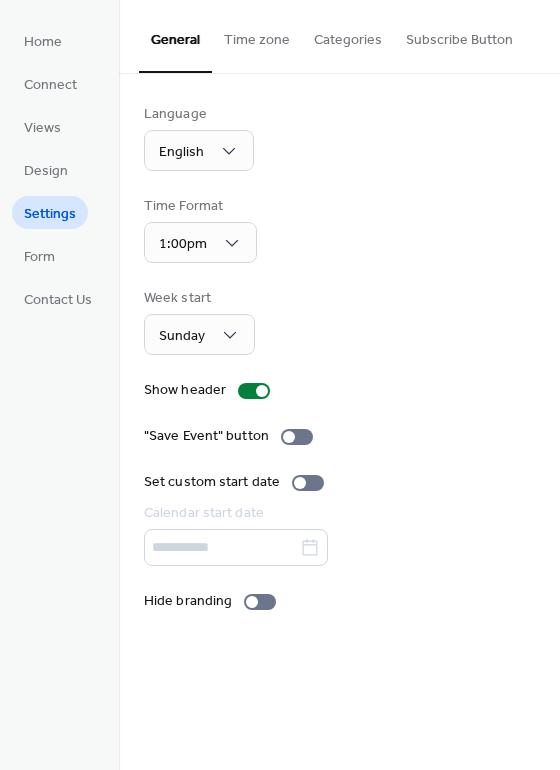 click on "Time zone" at bounding box center [257, 35] 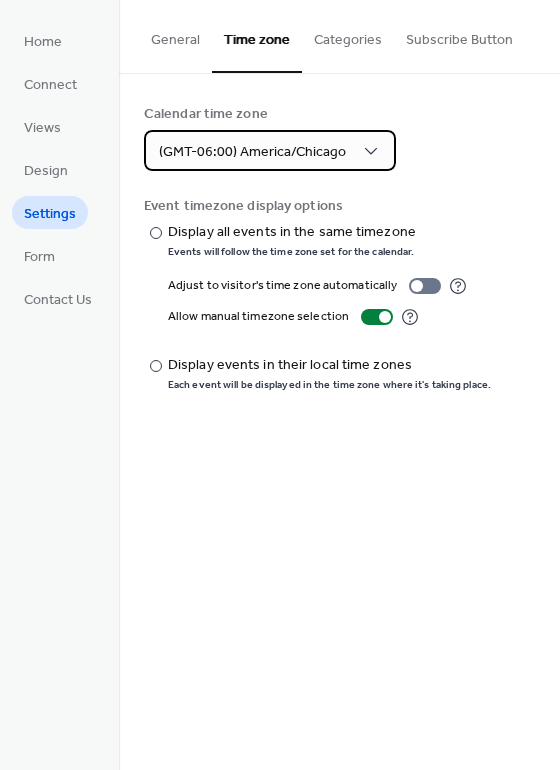 click on "(GMT-06:00) America/Chicago" at bounding box center [270, 150] 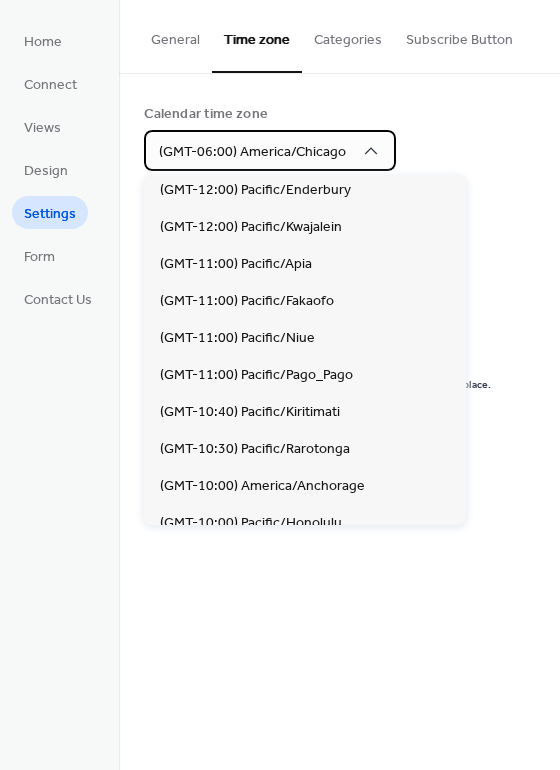 scroll, scrollTop: 0, scrollLeft: 0, axis: both 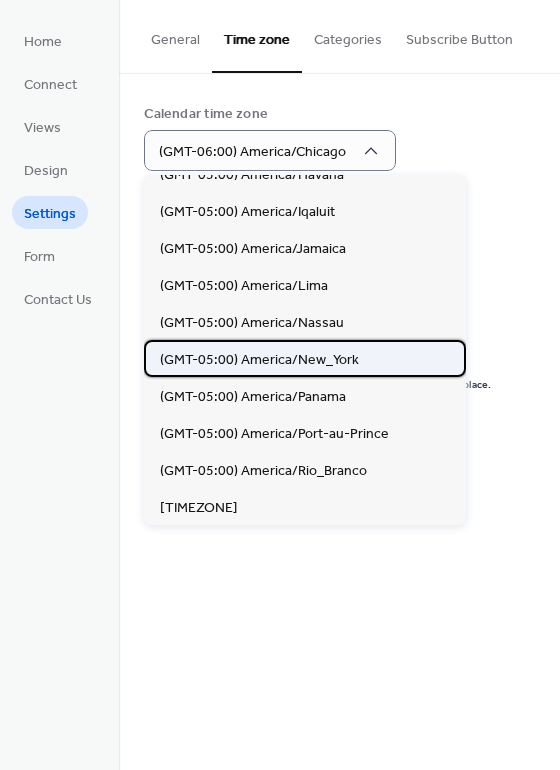 click on "(GMT-05:00) America/New_York" at bounding box center [305, 358] 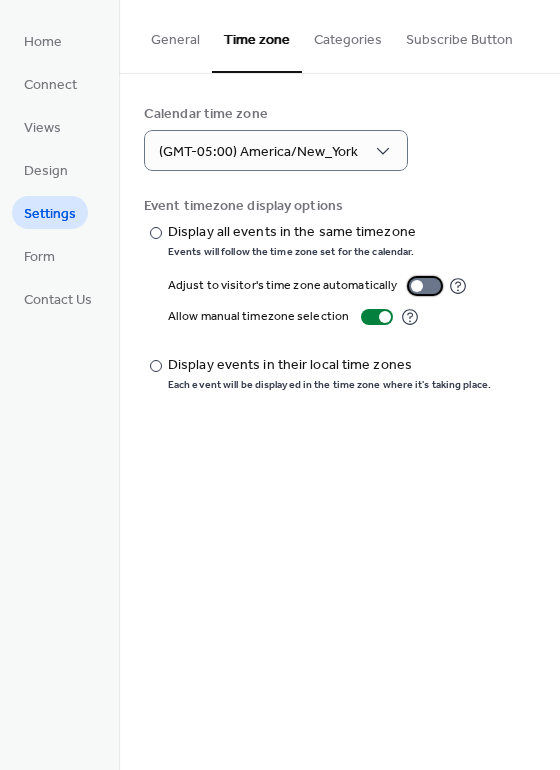 click at bounding box center (417, 286) 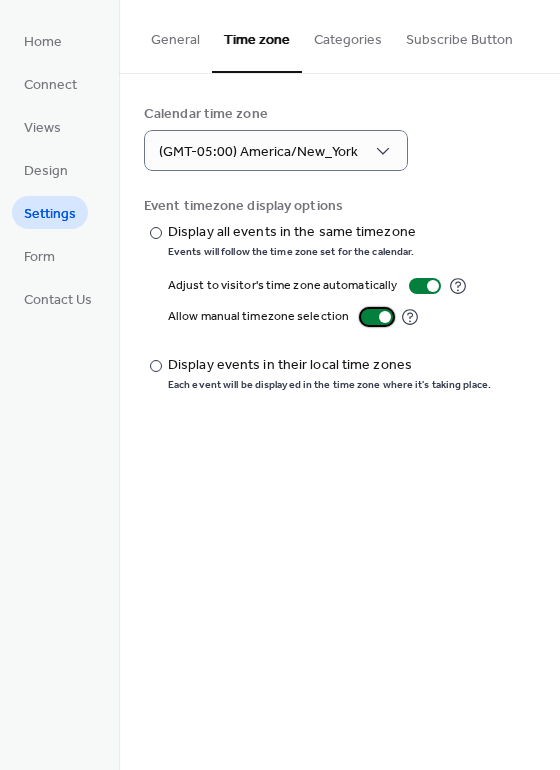 click at bounding box center (377, 317) 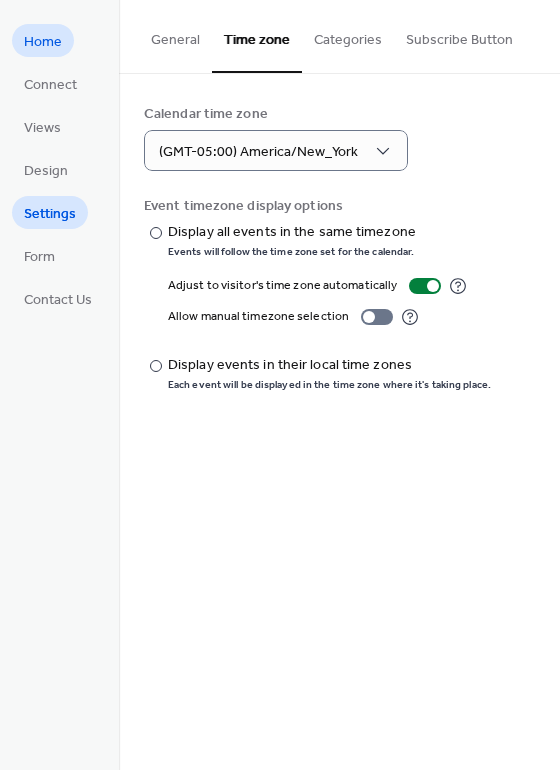 click on "Home" at bounding box center [43, 42] 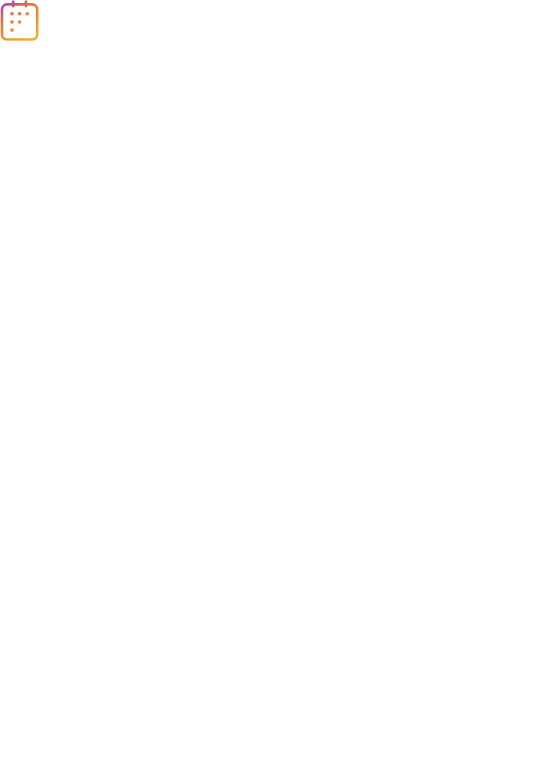 scroll, scrollTop: 0, scrollLeft: 0, axis: both 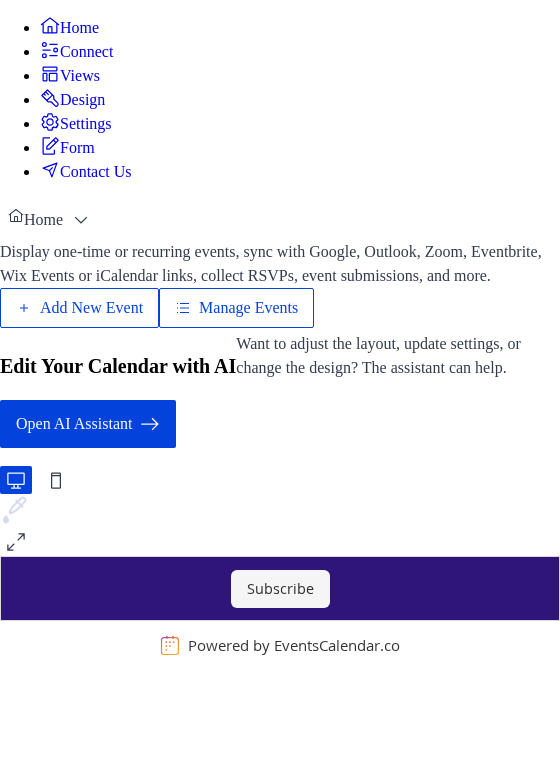 click on "Connect" at bounding box center (86, 52) 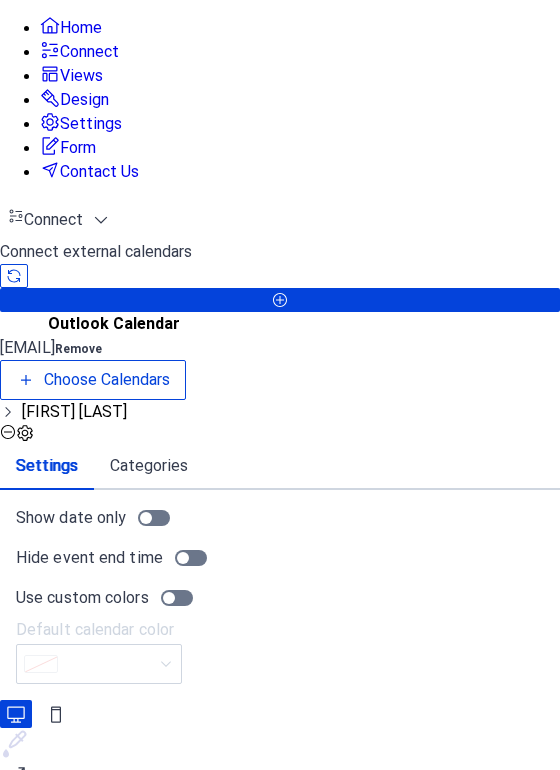 click 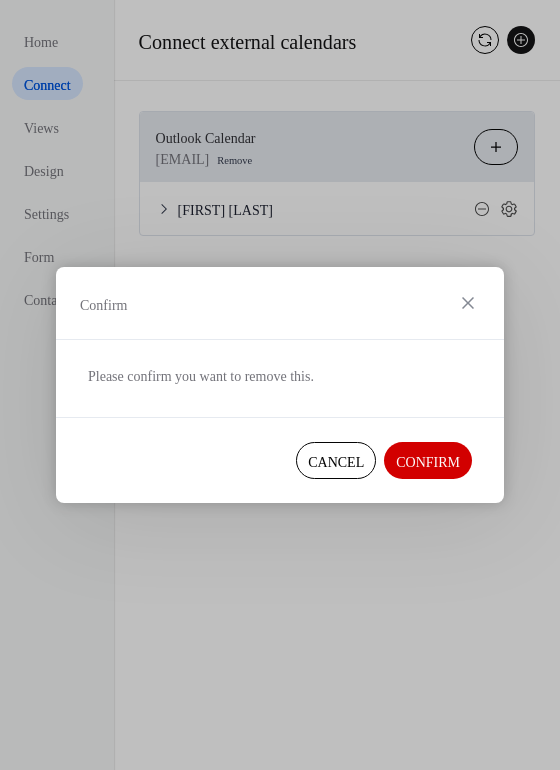 click on "Confirm" at bounding box center [428, 462] 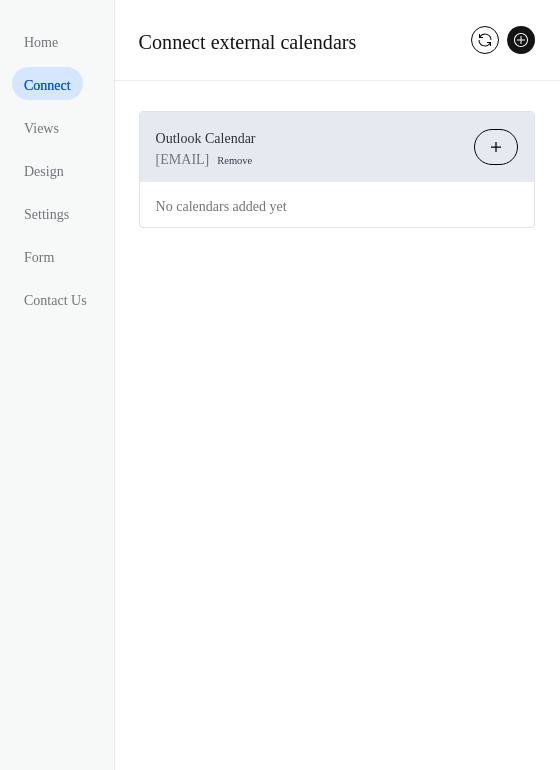 click on "Choose Calendars" at bounding box center [496, 147] 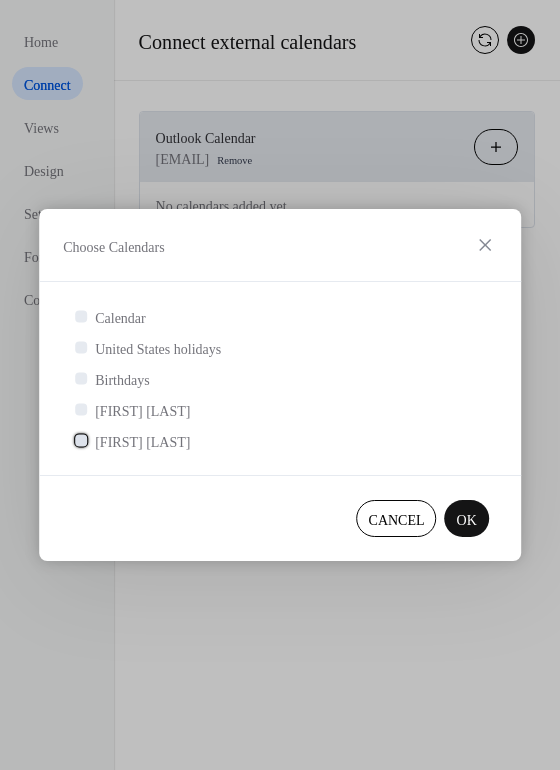 click on "Rustie MacDonald" at bounding box center (142, 442) 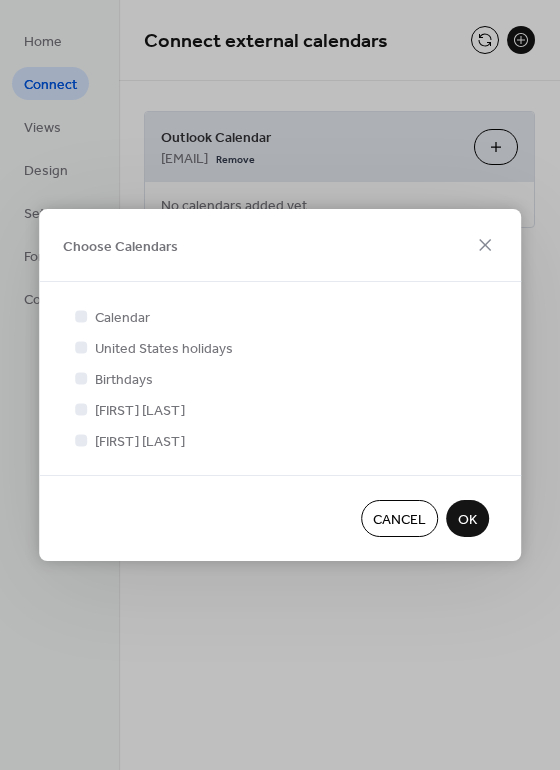 click on "OK" at bounding box center [467, 520] 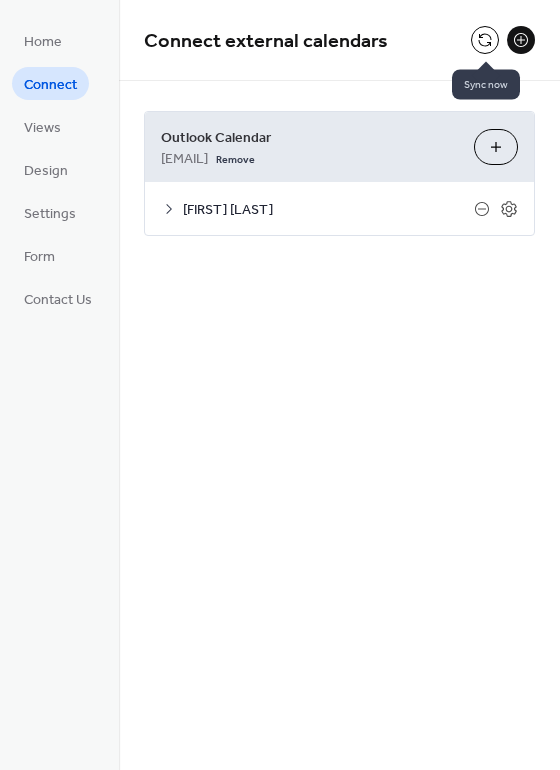 click at bounding box center (485, 40) 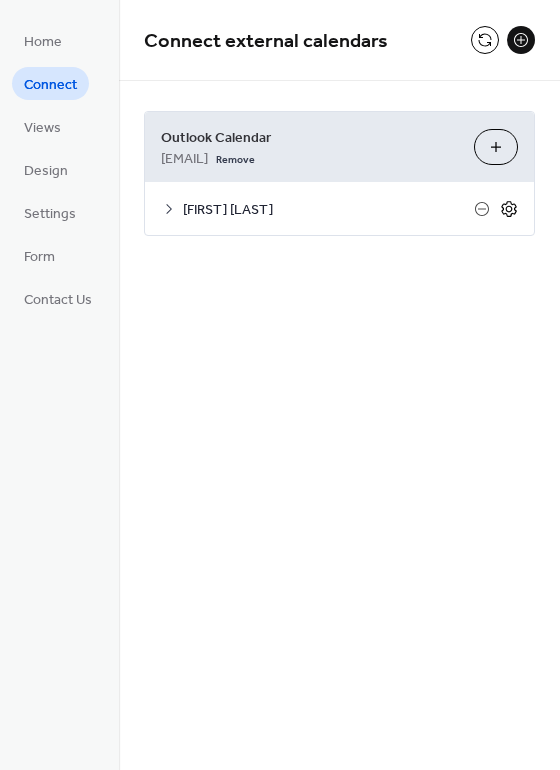 click 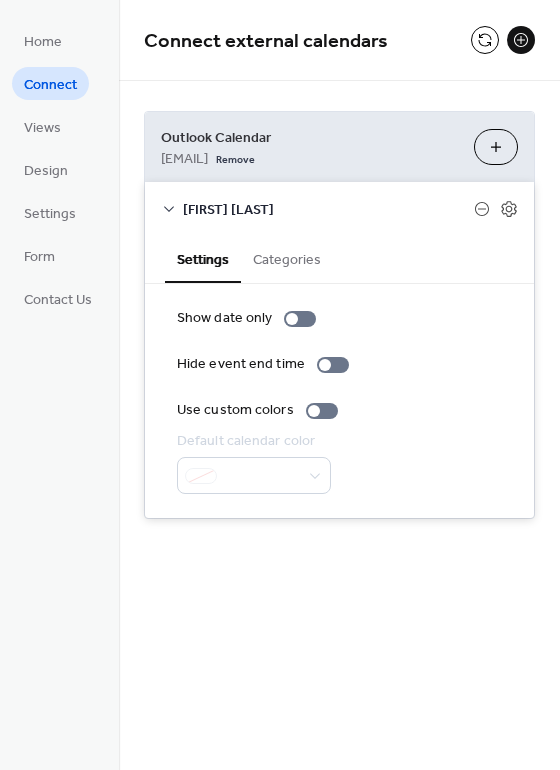 click on "Categories" at bounding box center (287, 258) 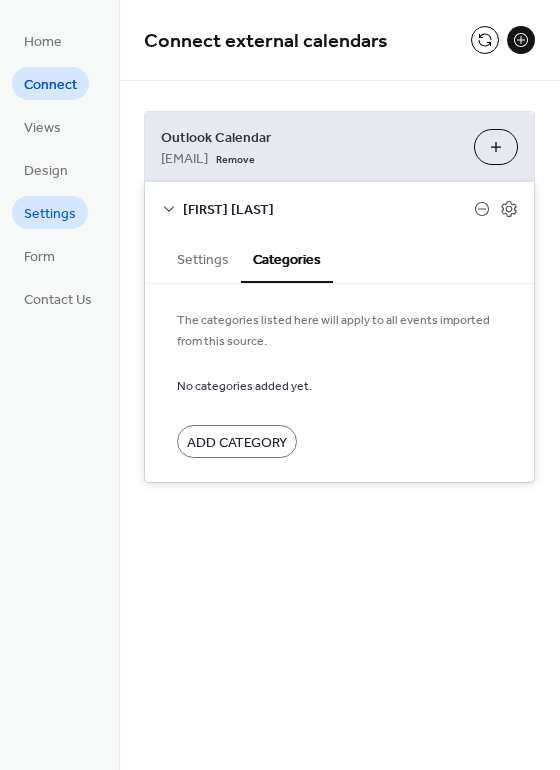 click on "Settings" at bounding box center (50, 214) 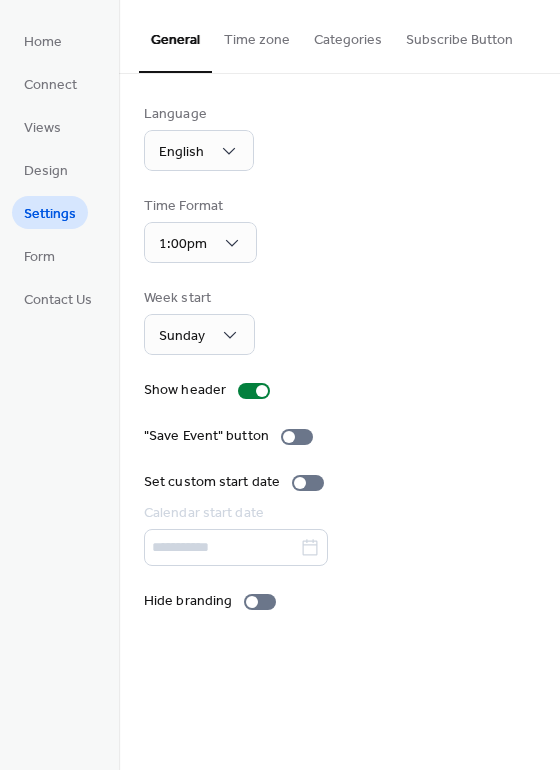 click on "Time zone" at bounding box center (257, 35) 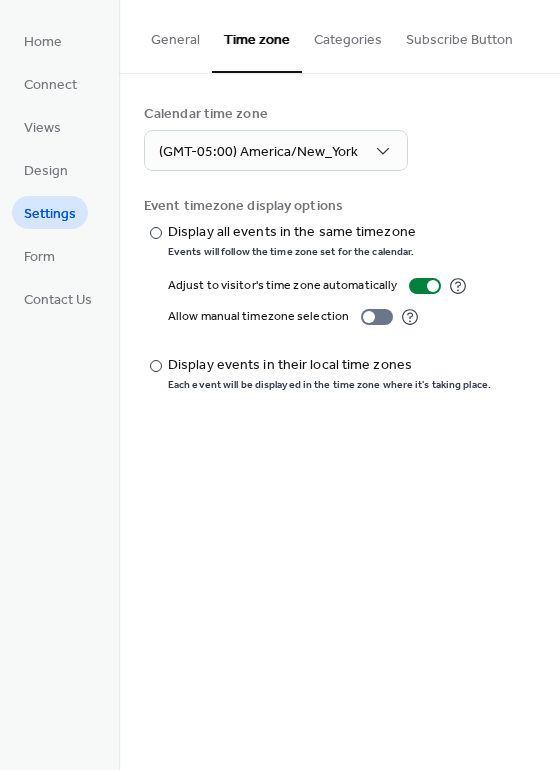 click on "Categories" at bounding box center [348, 35] 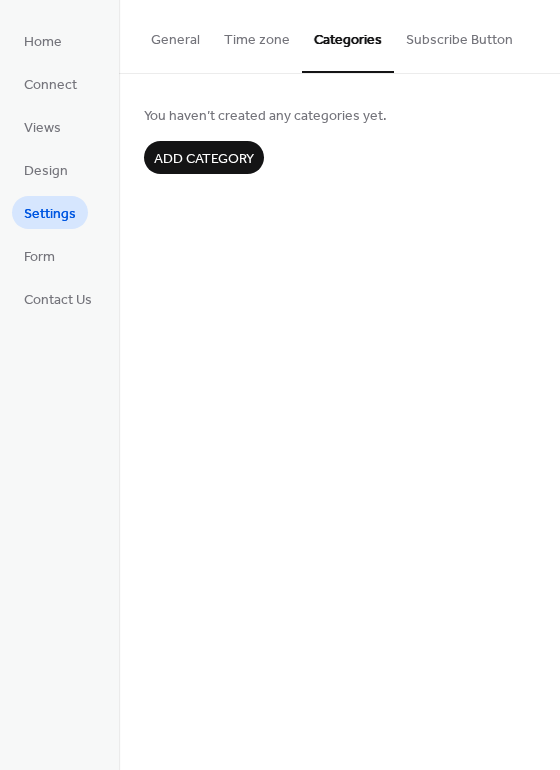 click on "Subscribe Button" at bounding box center (459, 35) 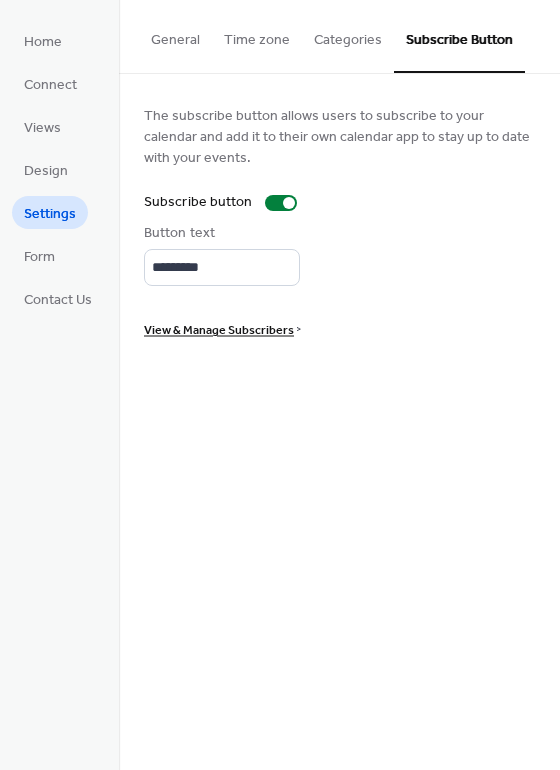 click on "General" at bounding box center (175, 35) 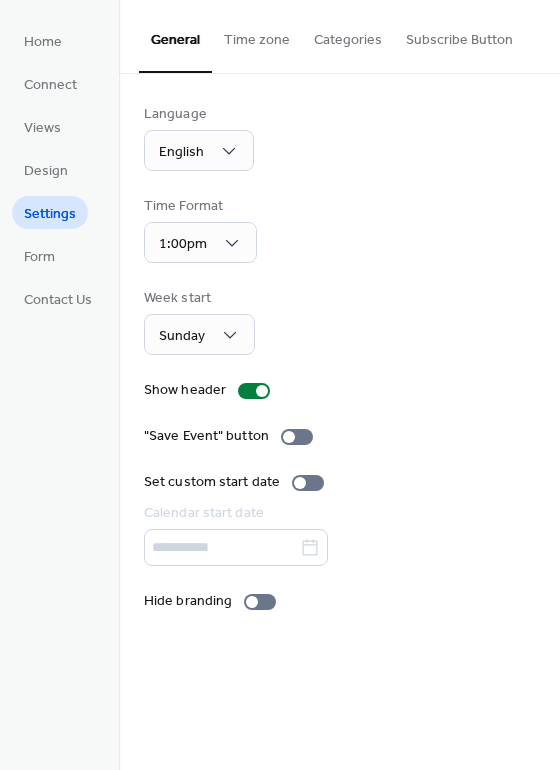 click on "Time zone" at bounding box center [257, 35] 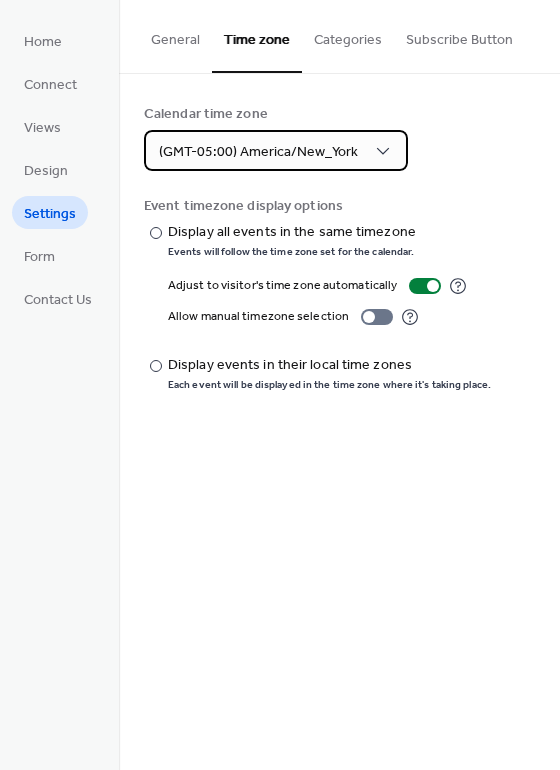 click on "(GMT-05:00) America/New_York" at bounding box center (276, 150) 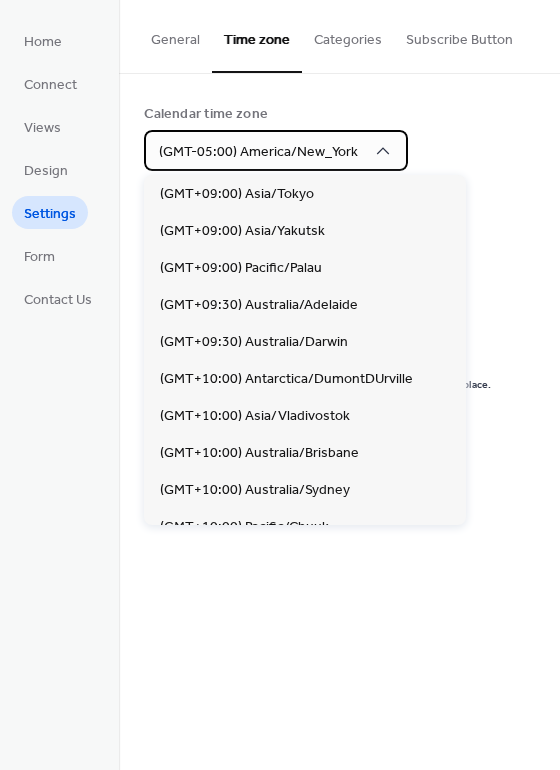 scroll, scrollTop: 8026, scrollLeft: 0, axis: vertical 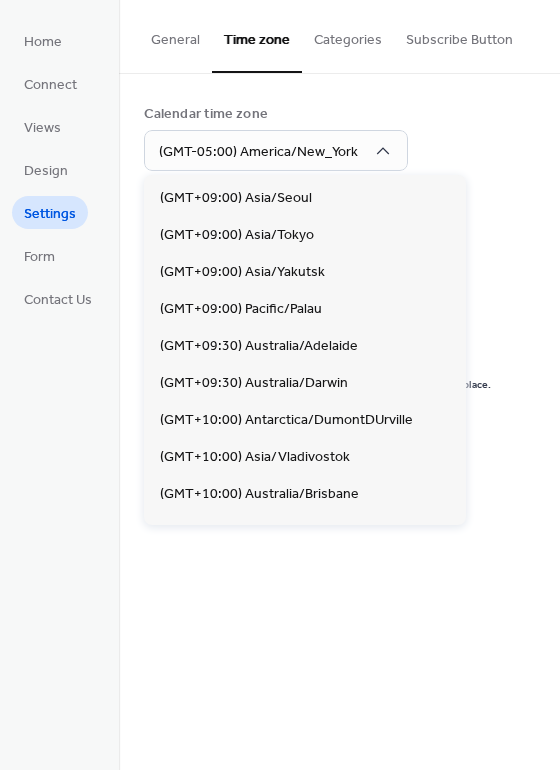 click on "Calendar time zone (GMT-05:00) America/New_York" at bounding box center (339, 137) 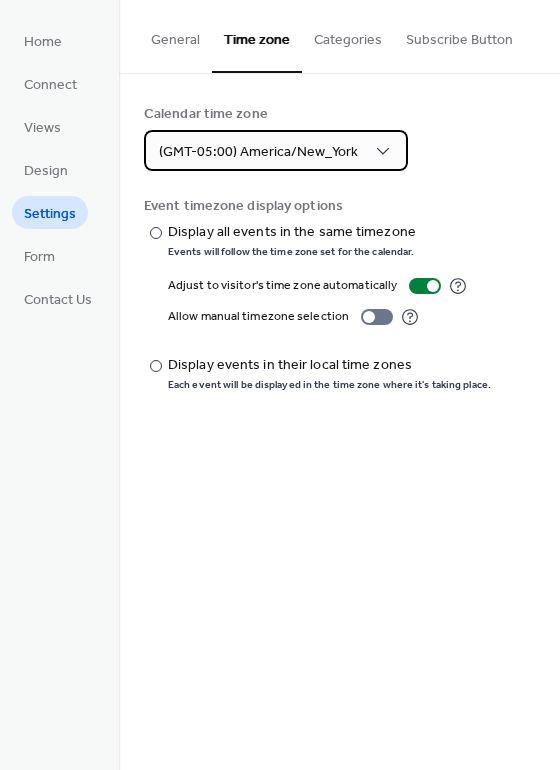 click on "(GMT-05:00) America/New_York" at bounding box center [258, 152] 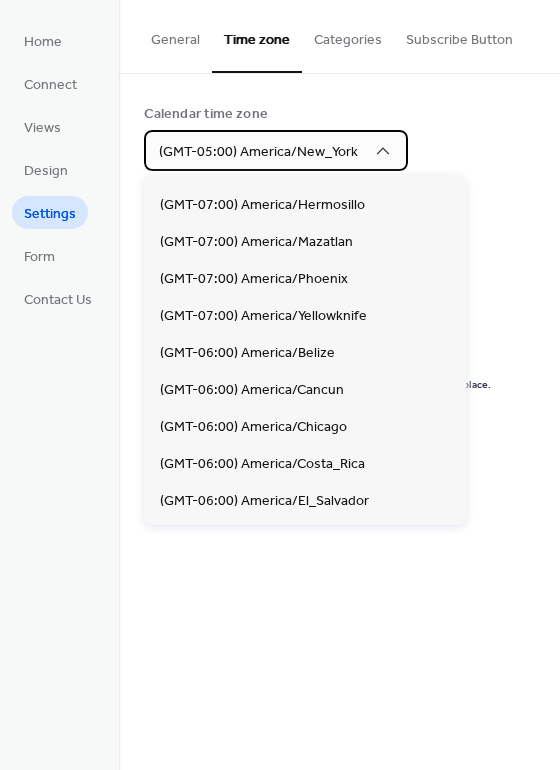 scroll, scrollTop: 765, scrollLeft: 0, axis: vertical 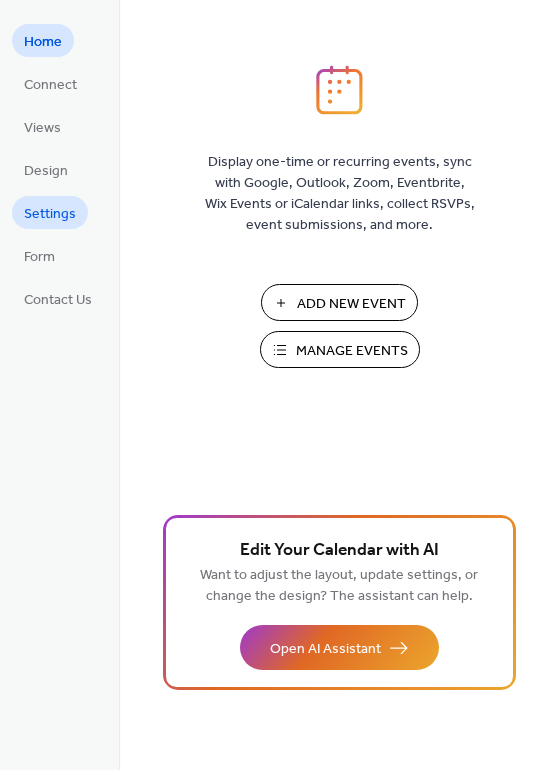 click on "Settings" at bounding box center (50, 214) 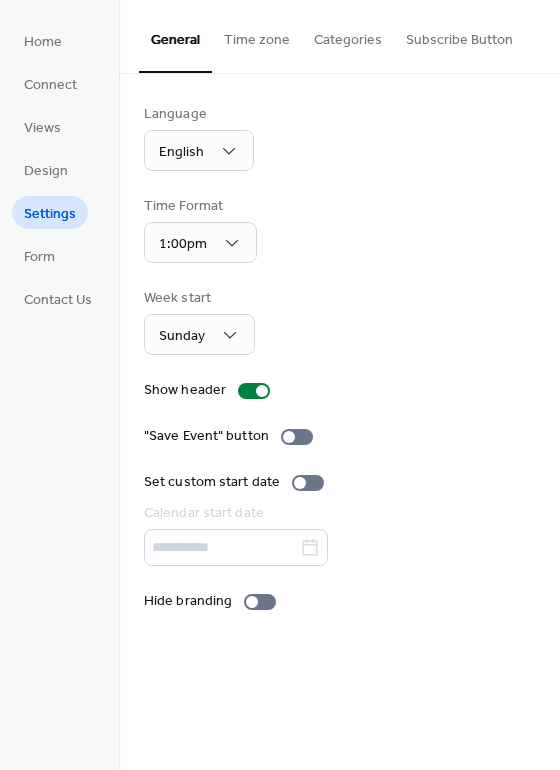 click on "Time zone" at bounding box center [257, 35] 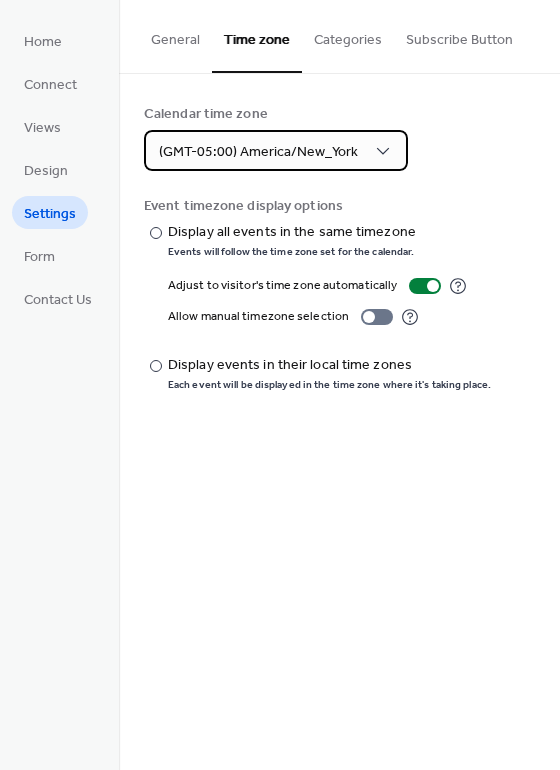 click on "(GMT-05:00) America/New_York" at bounding box center [276, 150] 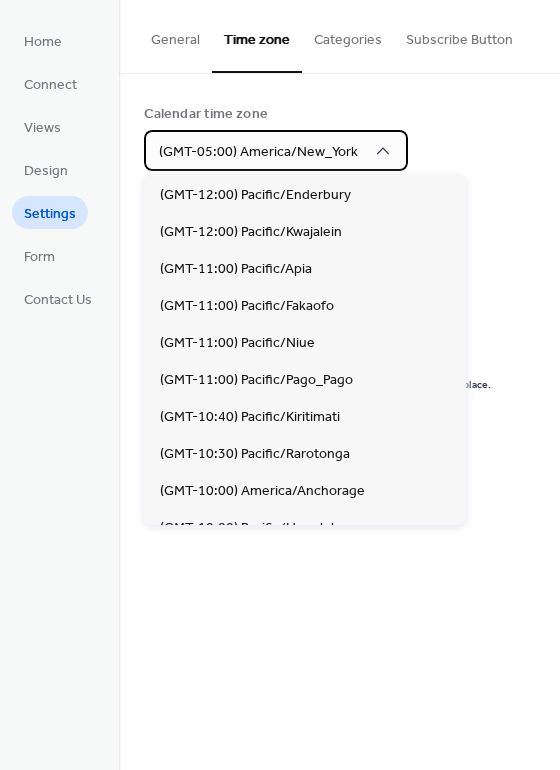 scroll, scrollTop: 1665, scrollLeft: 0, axis: vertical 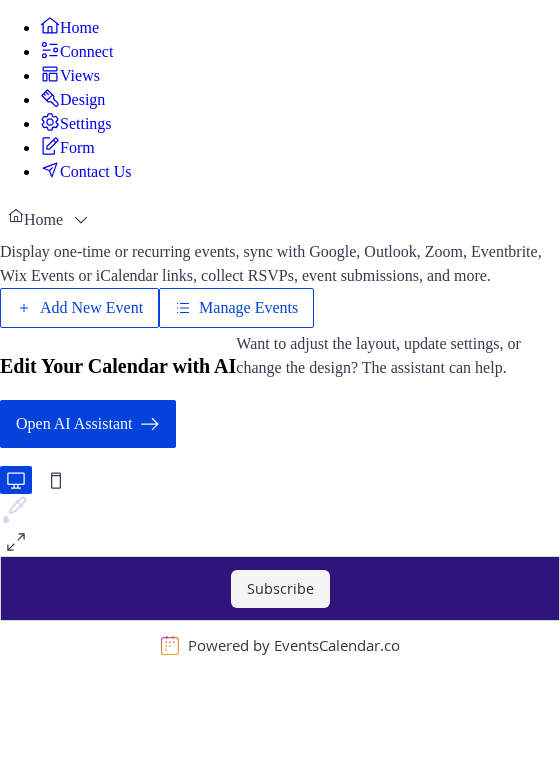 click on "Settings" at bounding box center (86, 124) 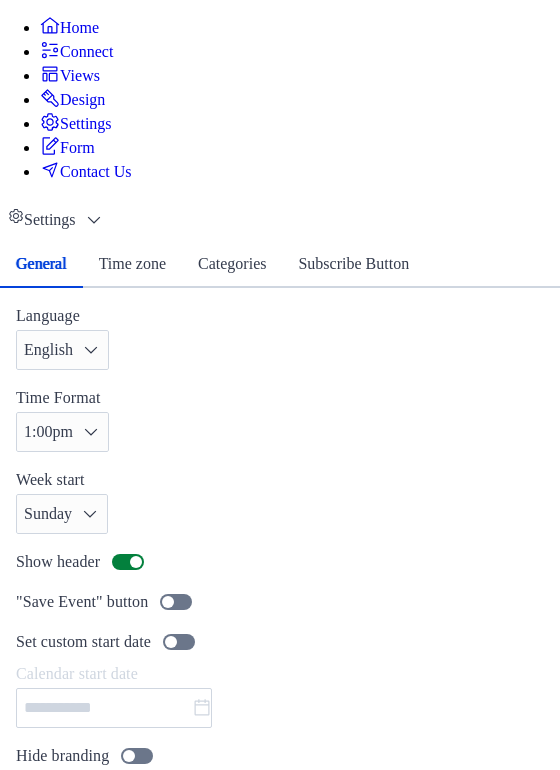 click on "Time zone" at bounding box center [132, 264] 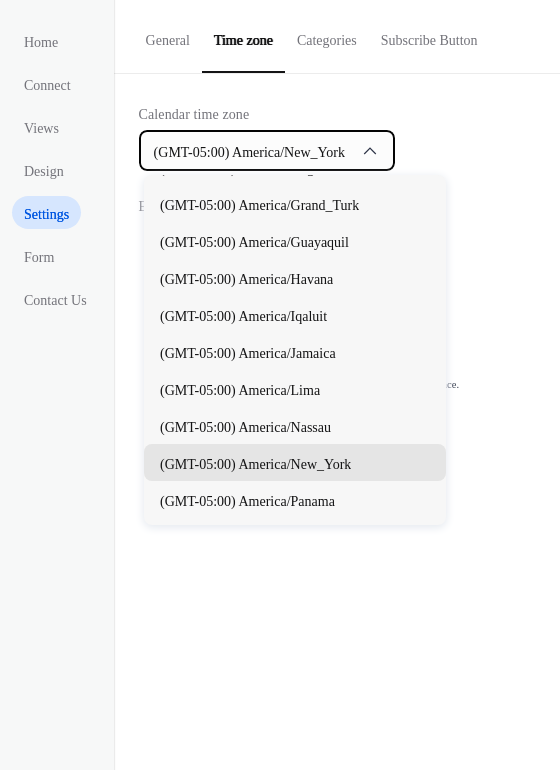 scroll, scrollTop: 1400, scrollLeft: 0, axis: vertical 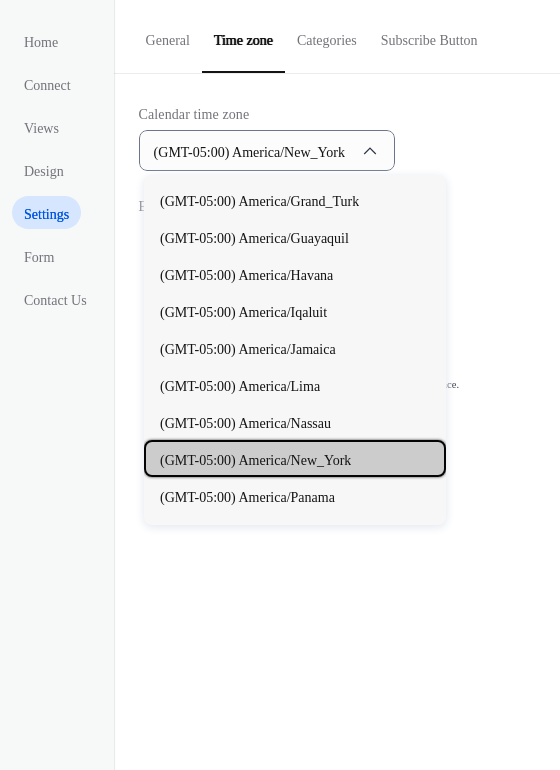 click on "(GMT-05:00) America/New_York" at bounding box center [294, 458] 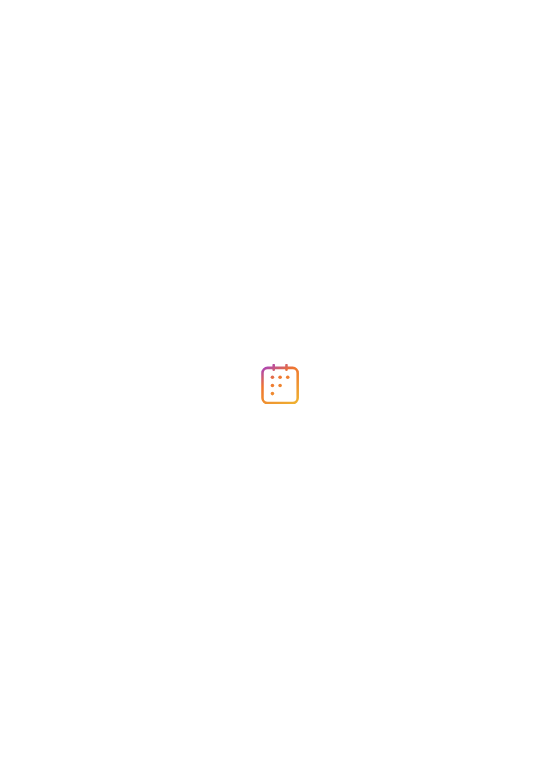 scroll, scrollTop: 0, scrollLeft: 0, axis: both 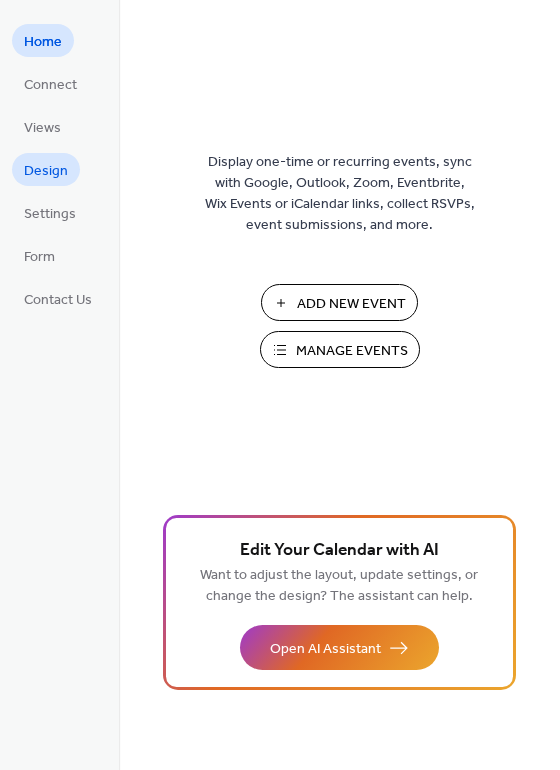 click on "Design" at bounding box center (46, 171) 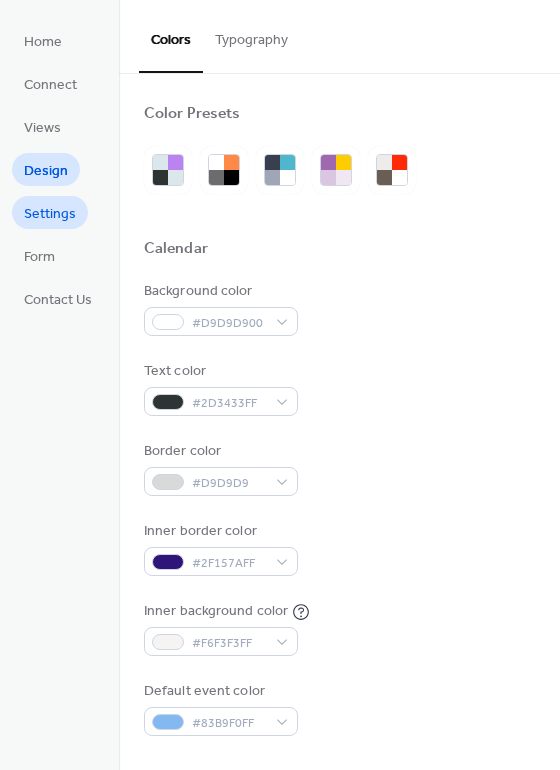 click on "Settings" at bounding box center (50, 214) 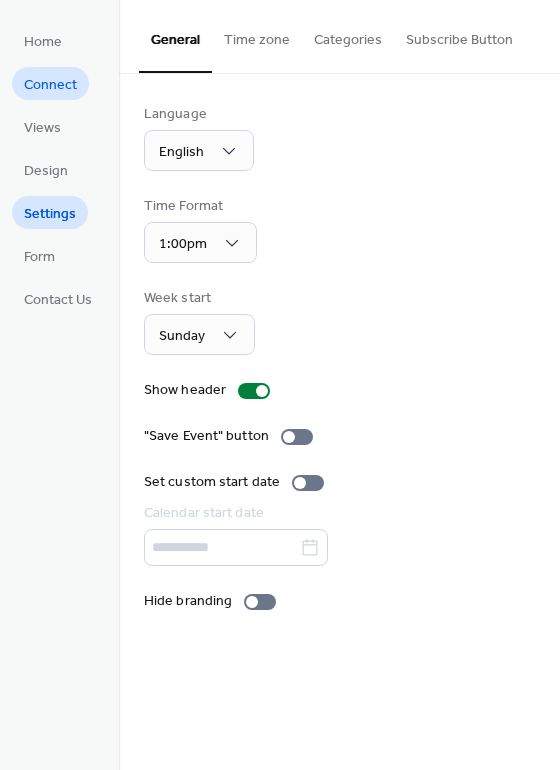 click on "Connect" at bounding box center (50, 85) 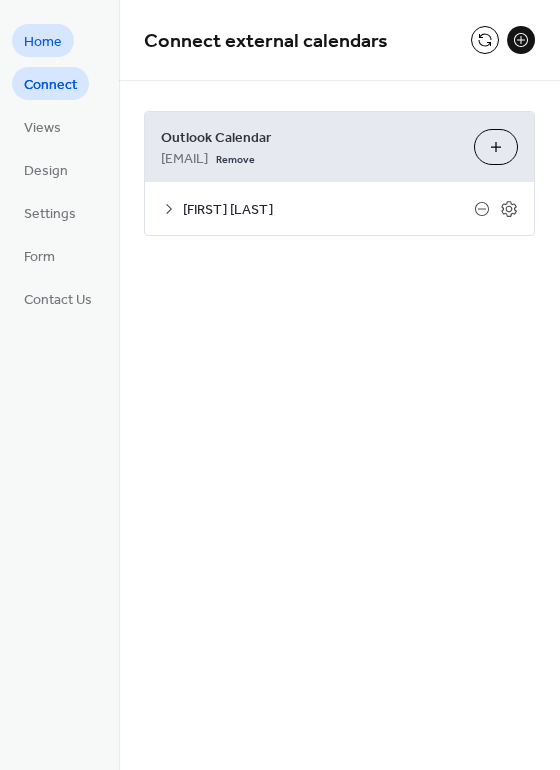 click on "Home" at bounding box center (43, 42) 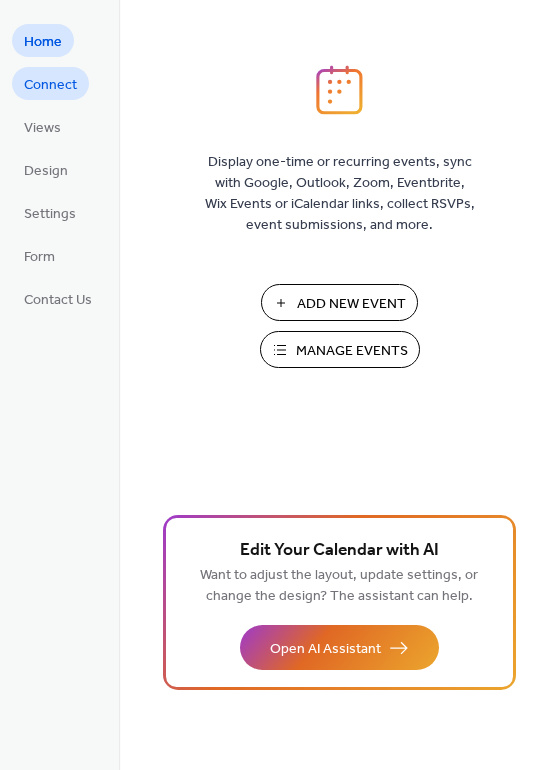 click on "Connect" at bounding box center (50, 85) 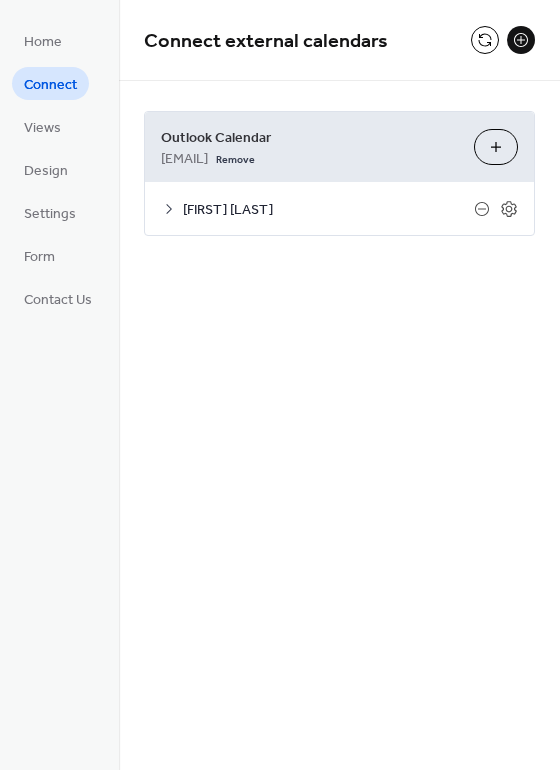 click 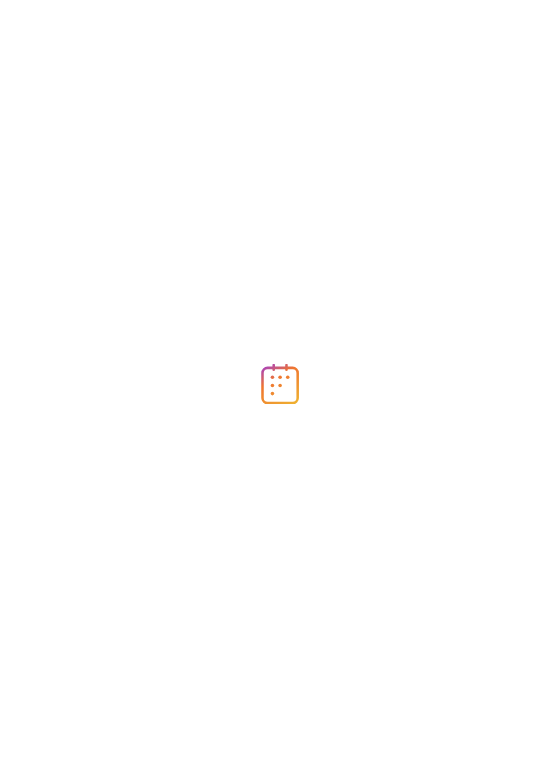 scroll, scrollTop: 0, scrollLeft: 0, axis: both 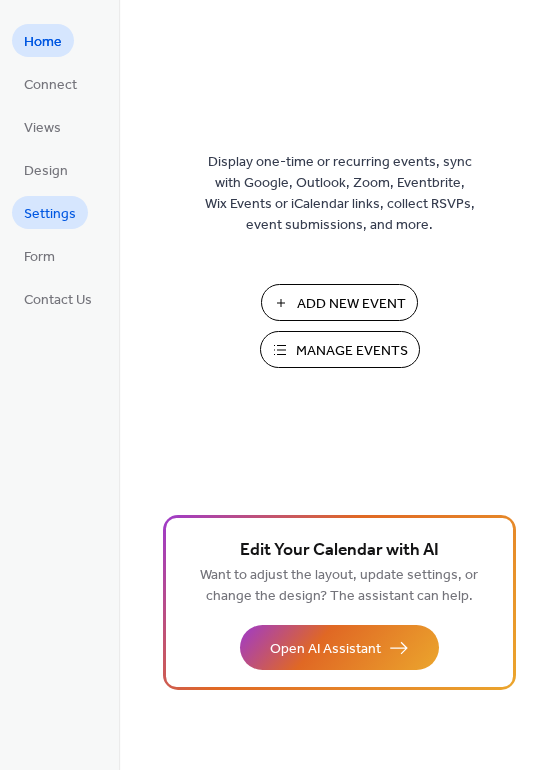 click on "Settings" at bounding box center [50, 214] 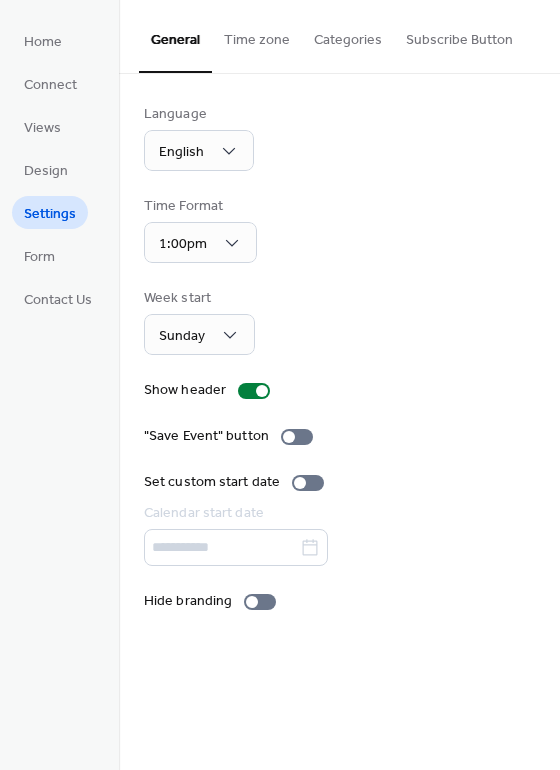click on "Time zone" at bounding box center (257, 35) 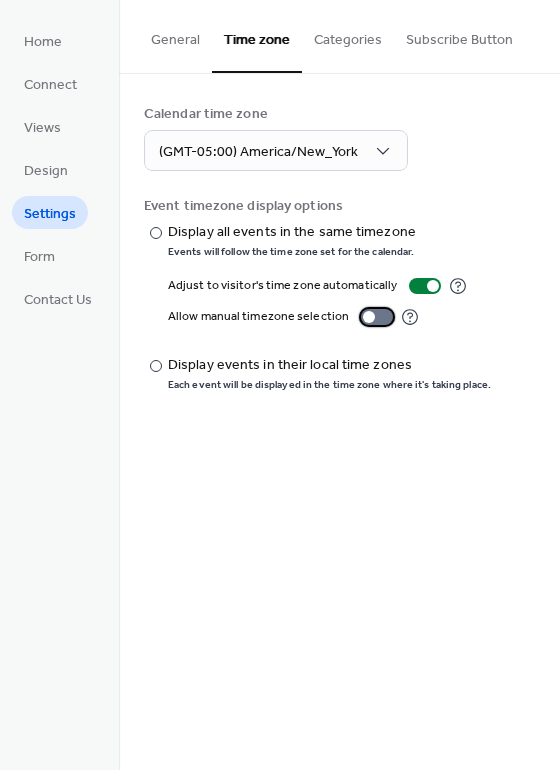 click at bounding box center (369, 317) 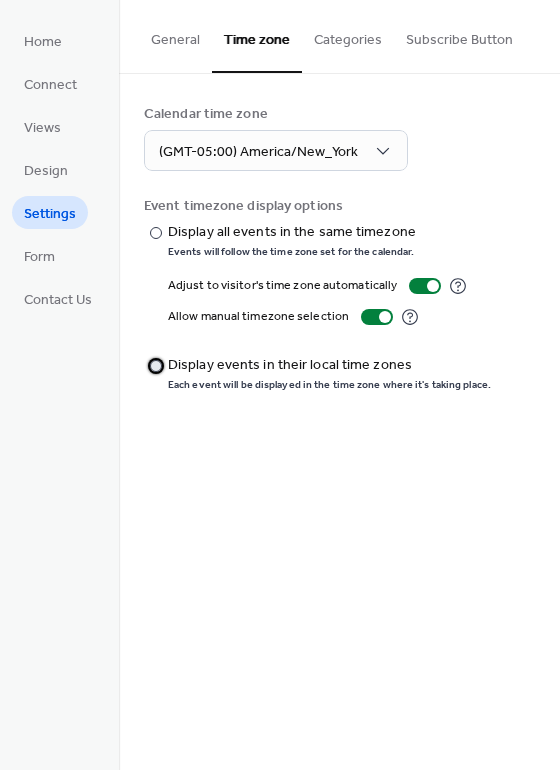 click on "Display events in their local time zones" at bounding box center (327, 365) 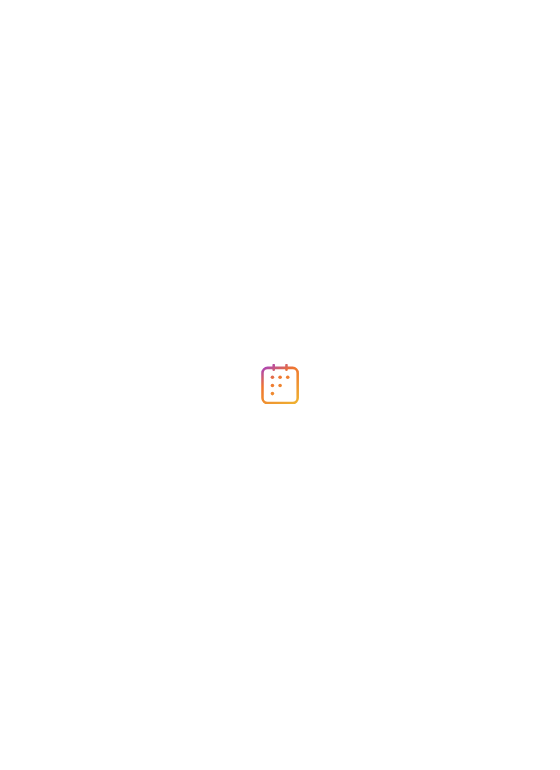 scroll, scrollTop: 0, scrollLeft: 0, axis: both 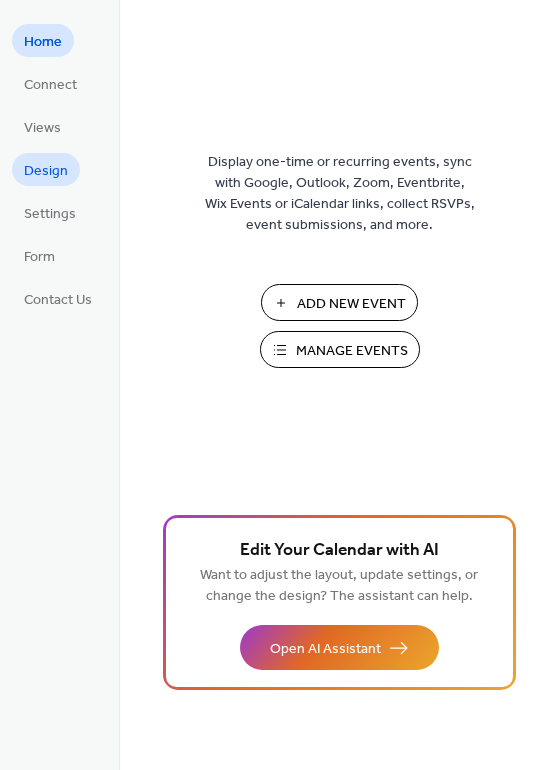 click on "Design" at bounding box center [46, 171] 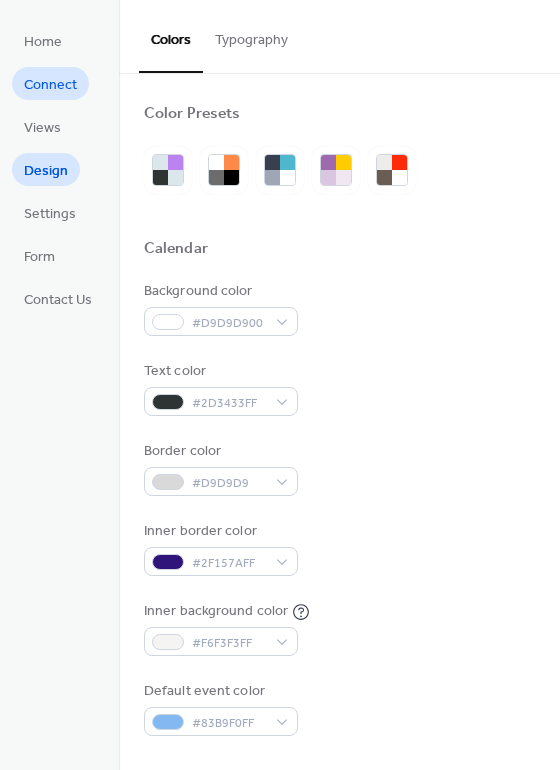 click on "Connect" at bounding box center [50, 85] 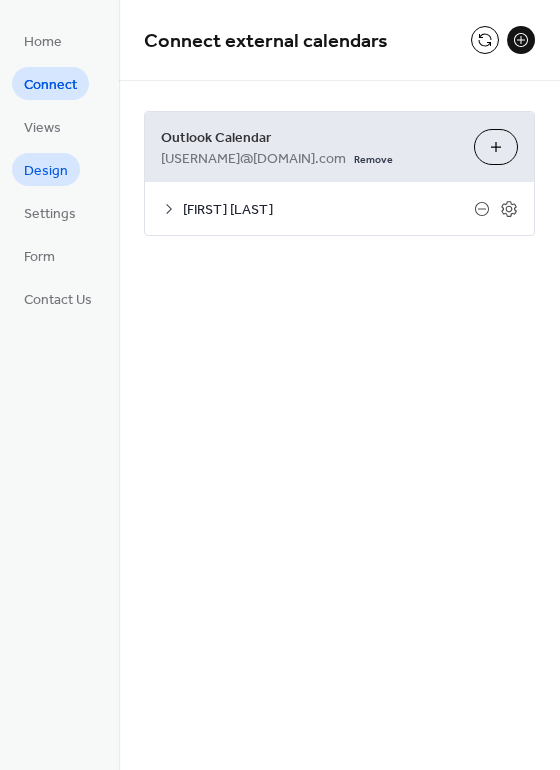 click on "Design" at bounding box center (46, 171) 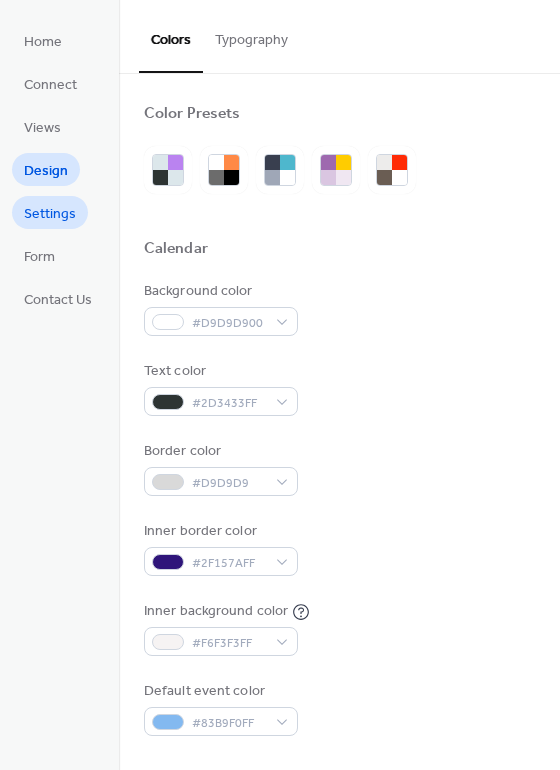 click on "Settings" at bounding box center (50, 214) 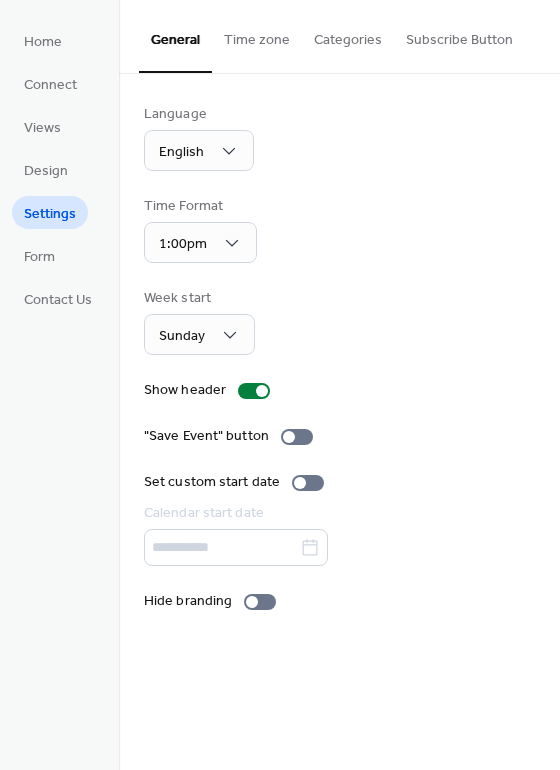 click on "Time zone" at bounding box center [257, 35] 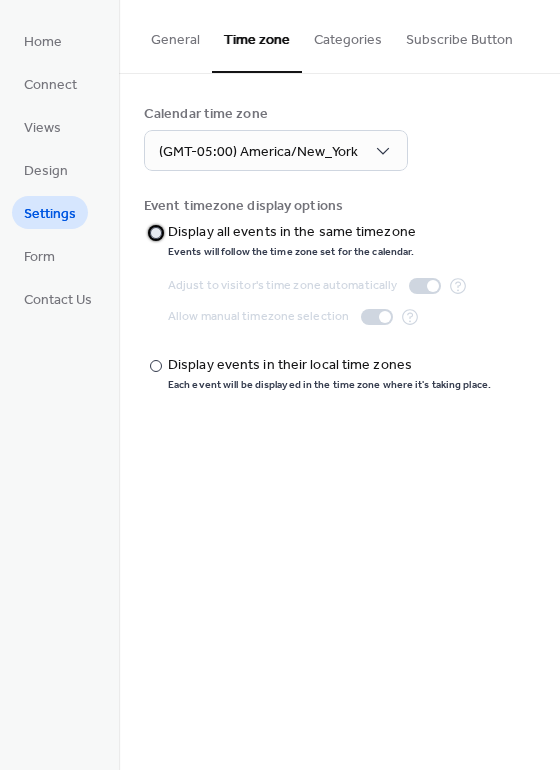 click on "Display all events in the same timezone" at bounding box center (292, 232) 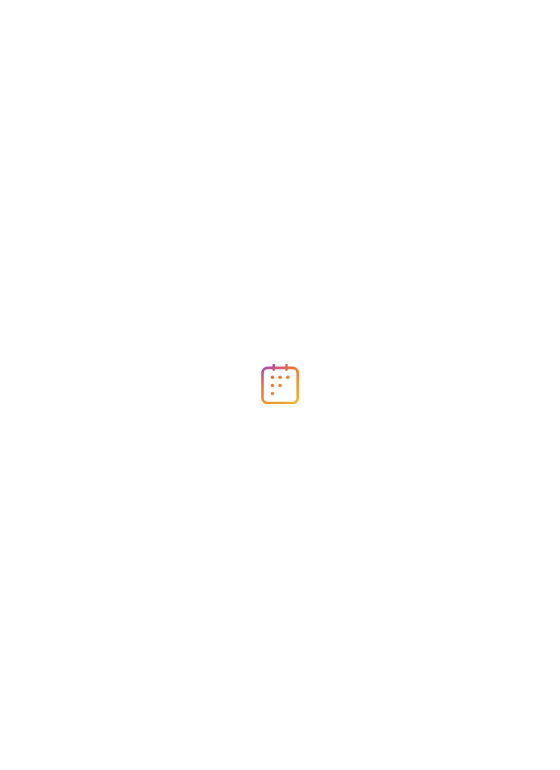 scroll, scrollTop: 0, scrollLeft: 0, axis: both 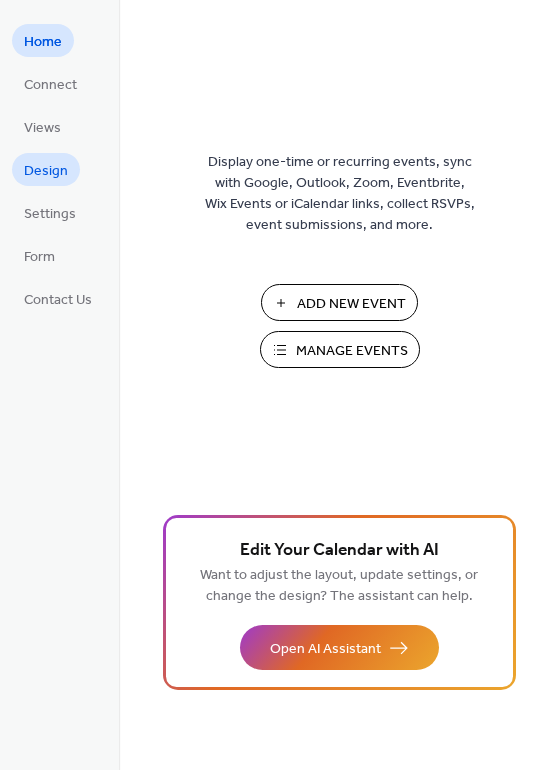 click on "Design" at bounding box center (46, 169) 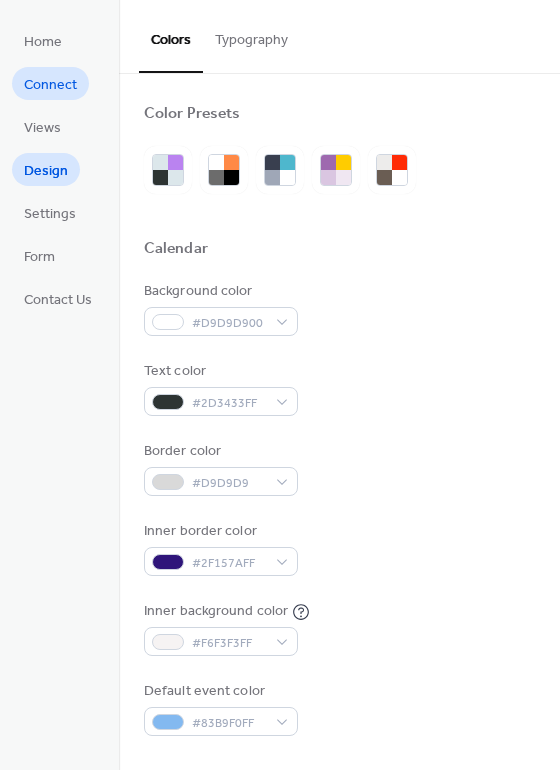 click on "Connect" at bounding box center [50, 85] 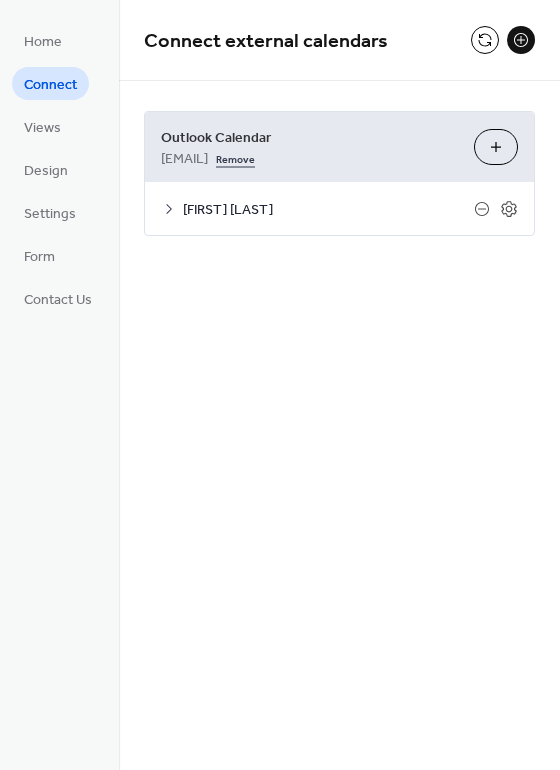 click on "Remove" at bounding box center [235, 157] 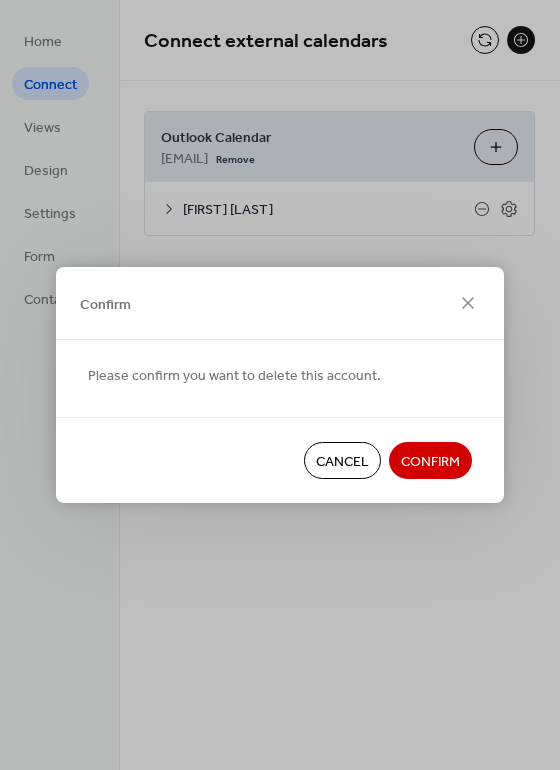 click on "Confirm" at bounding box center (430, 462) 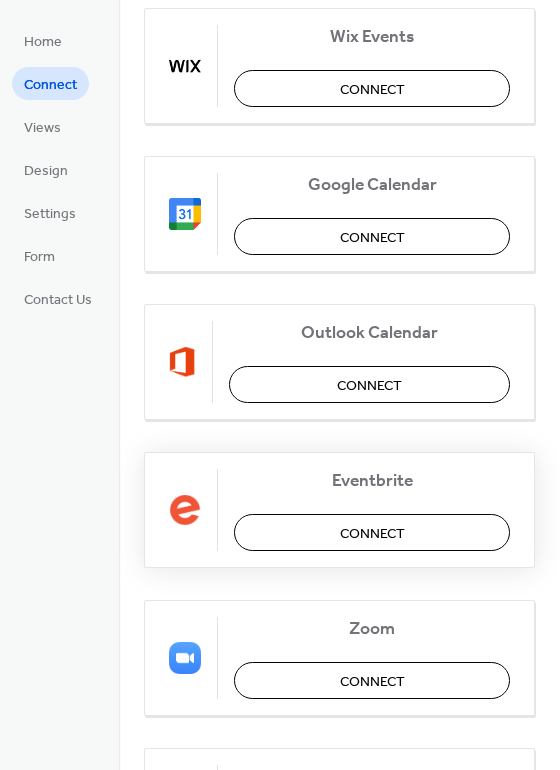 scroll, scrollTop: 123, scrollLeft: 0, axis: vertical 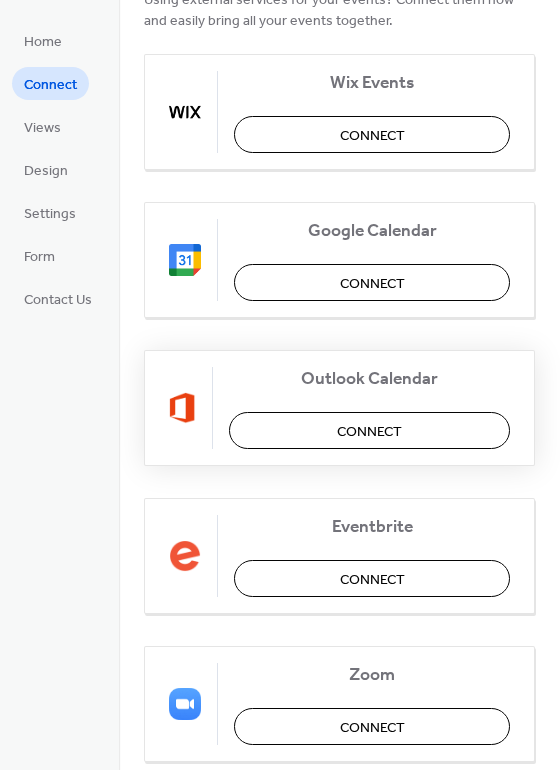 click on "Connect" at bounding box center (369, 430) 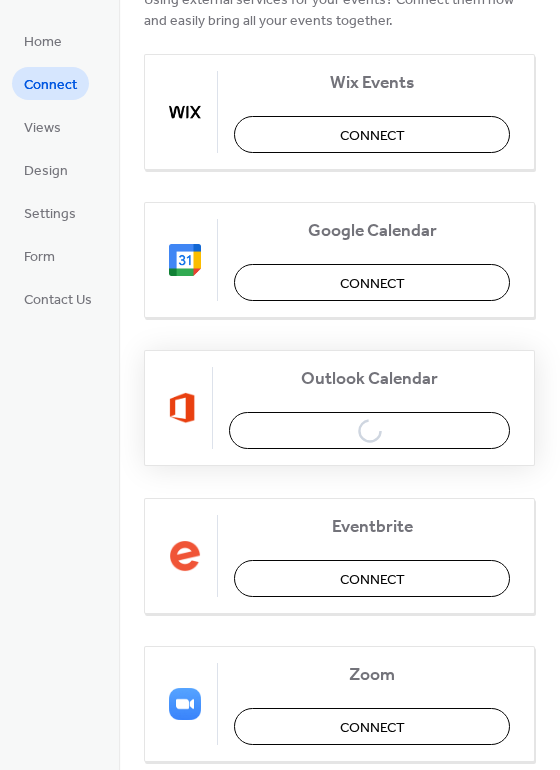 scroll, scrollTop: 0, scrollLeft: 0, axis: both 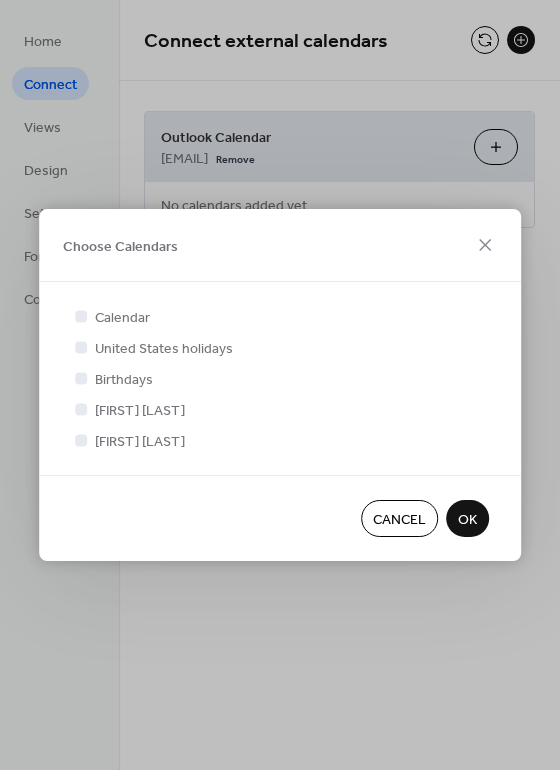 click on "Cancel" at bounding box center [399, 520] 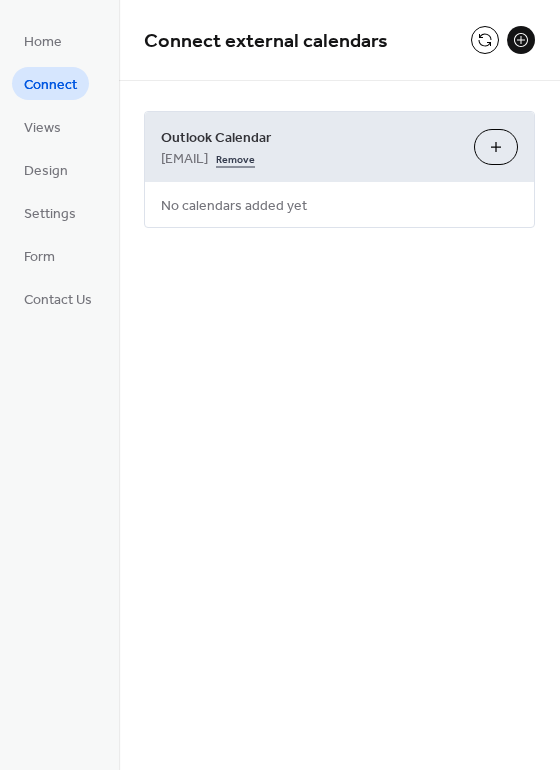 click on "Remove" at bounding box center [235, 157] 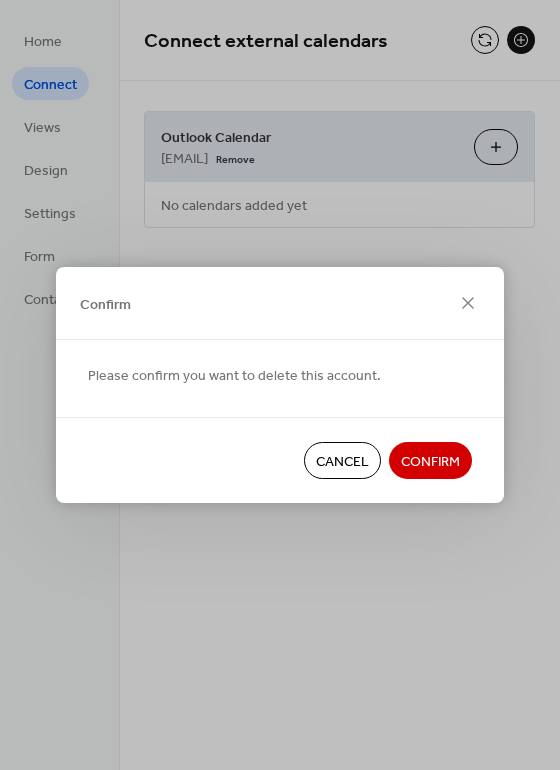click on "Confirm" at bounding box center [430, 462] 